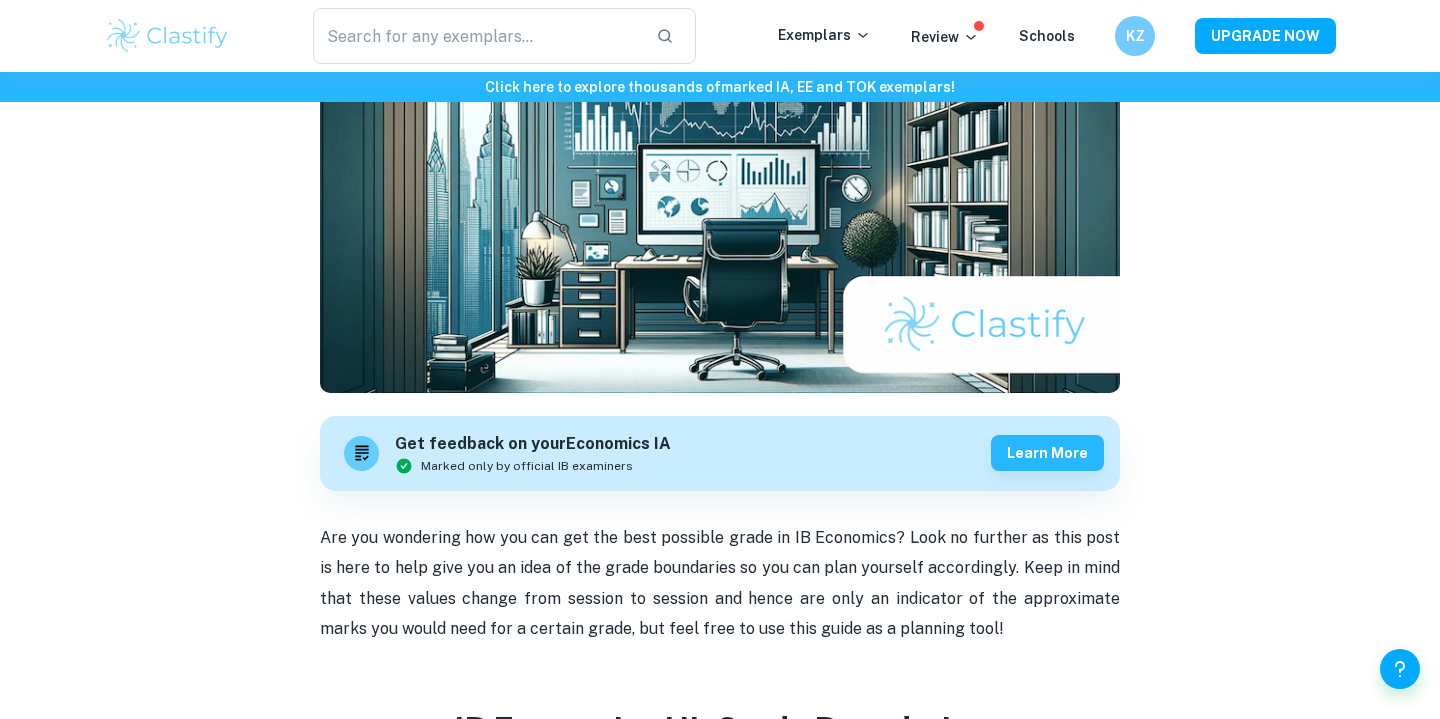 scroll, scrollTop: 50, scrollLeft: 0, axis: vertical 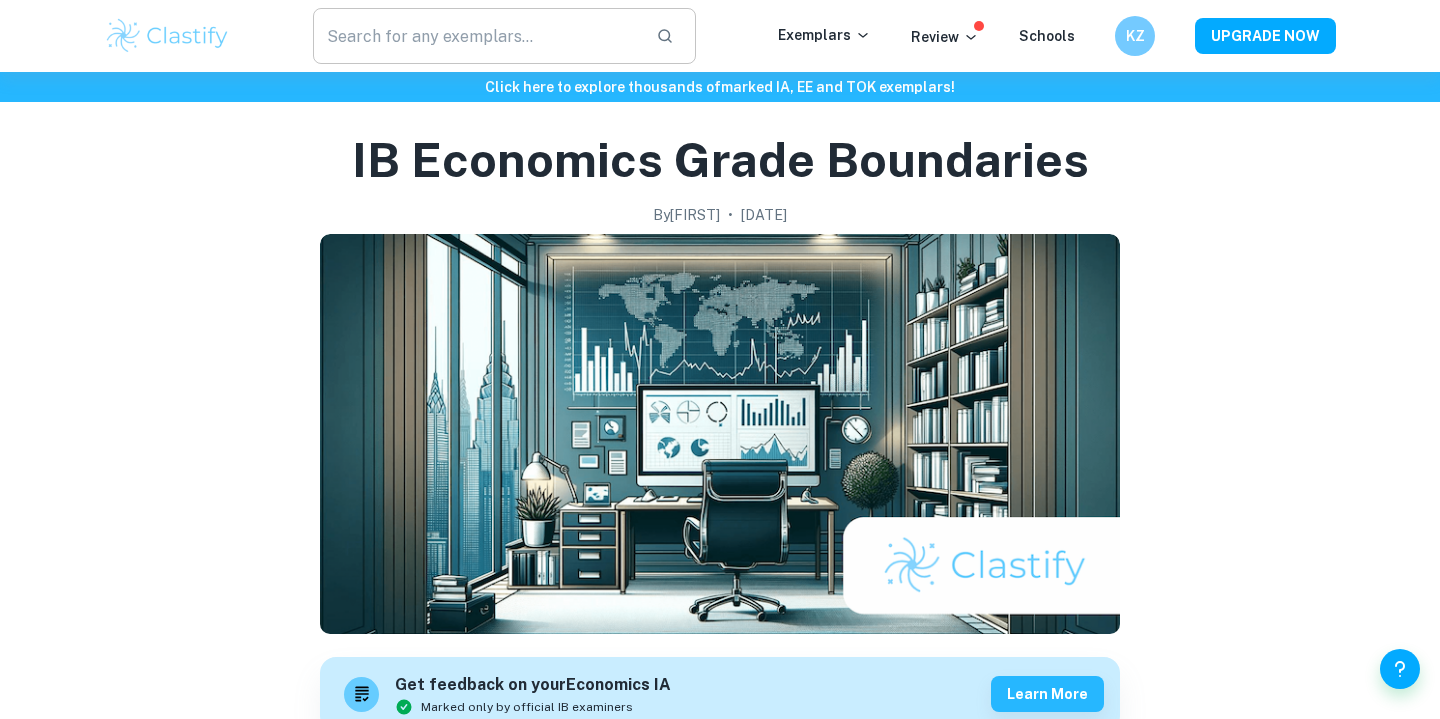 click at bounding box center [476, 36] 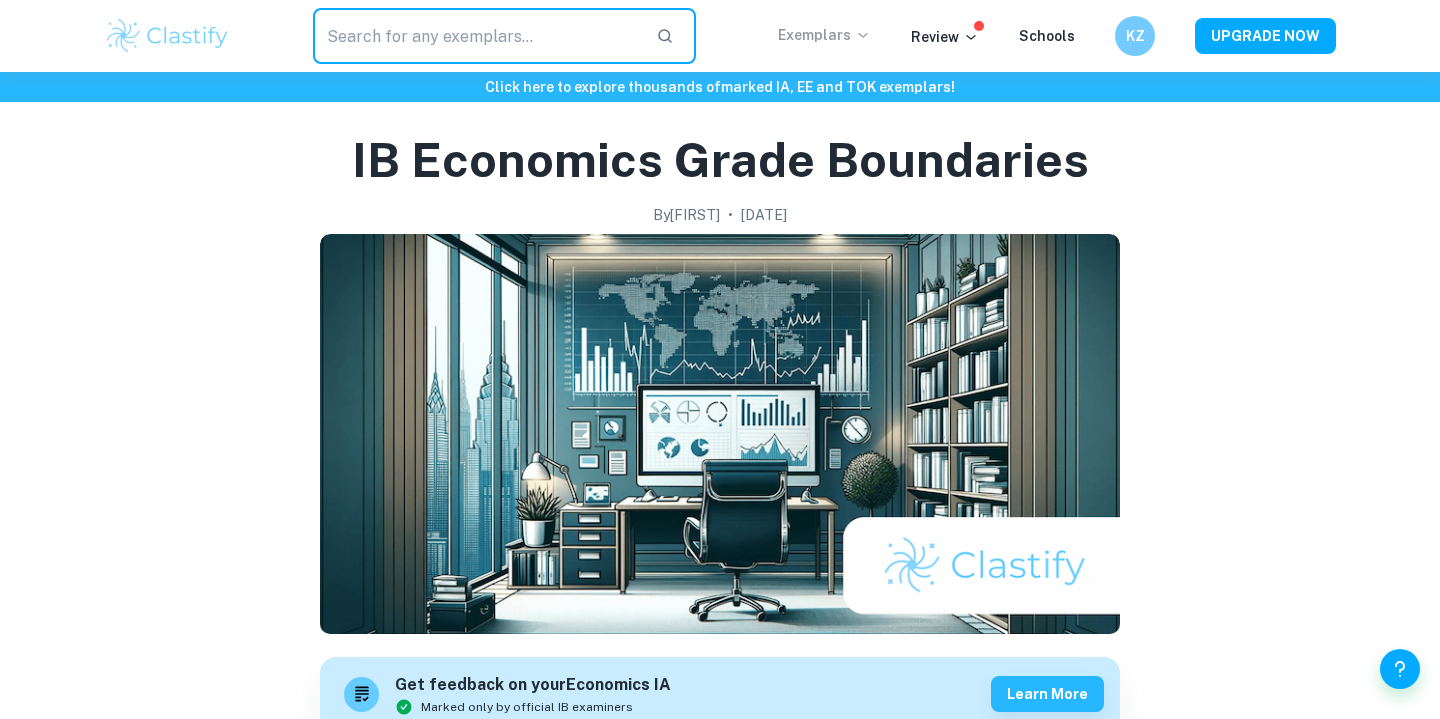 click on "Exemplars" at bounding box center [824, 35] 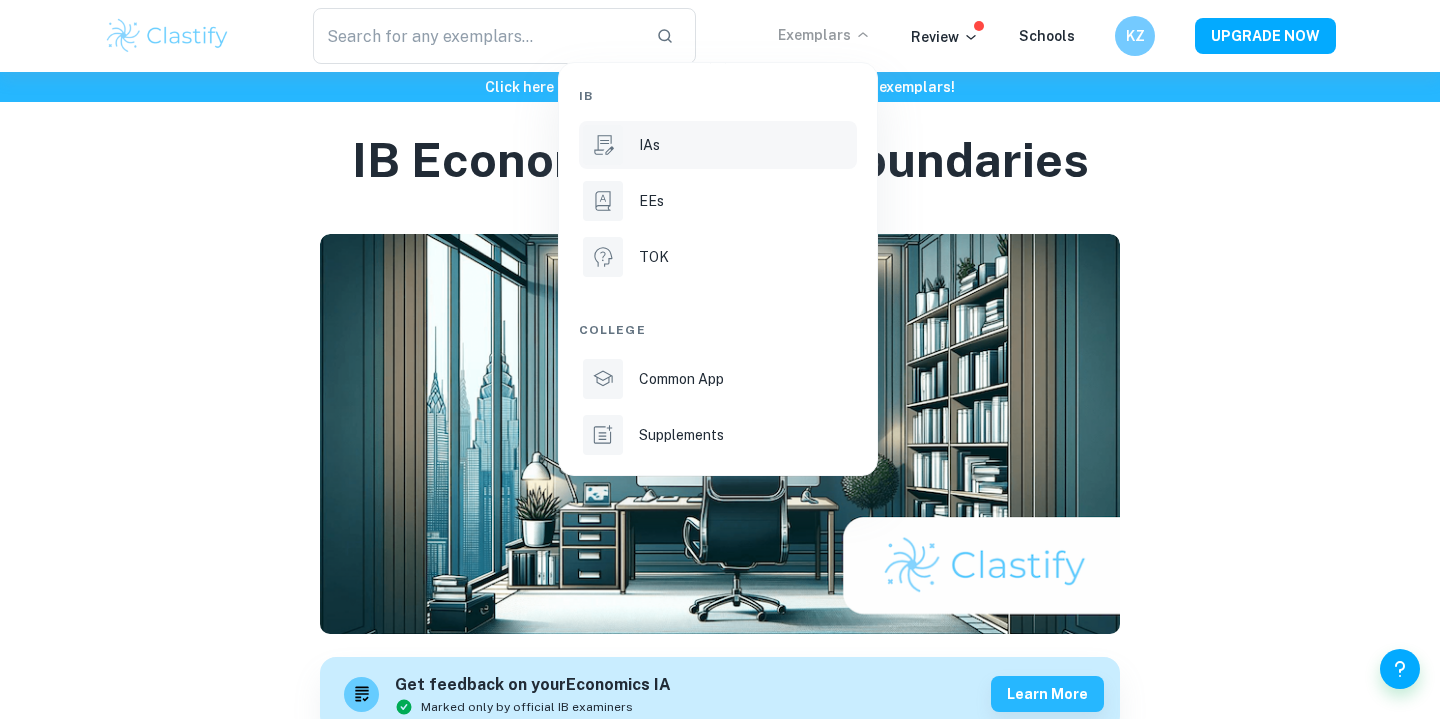 click on "IAs" at bounding box center (649, 145) 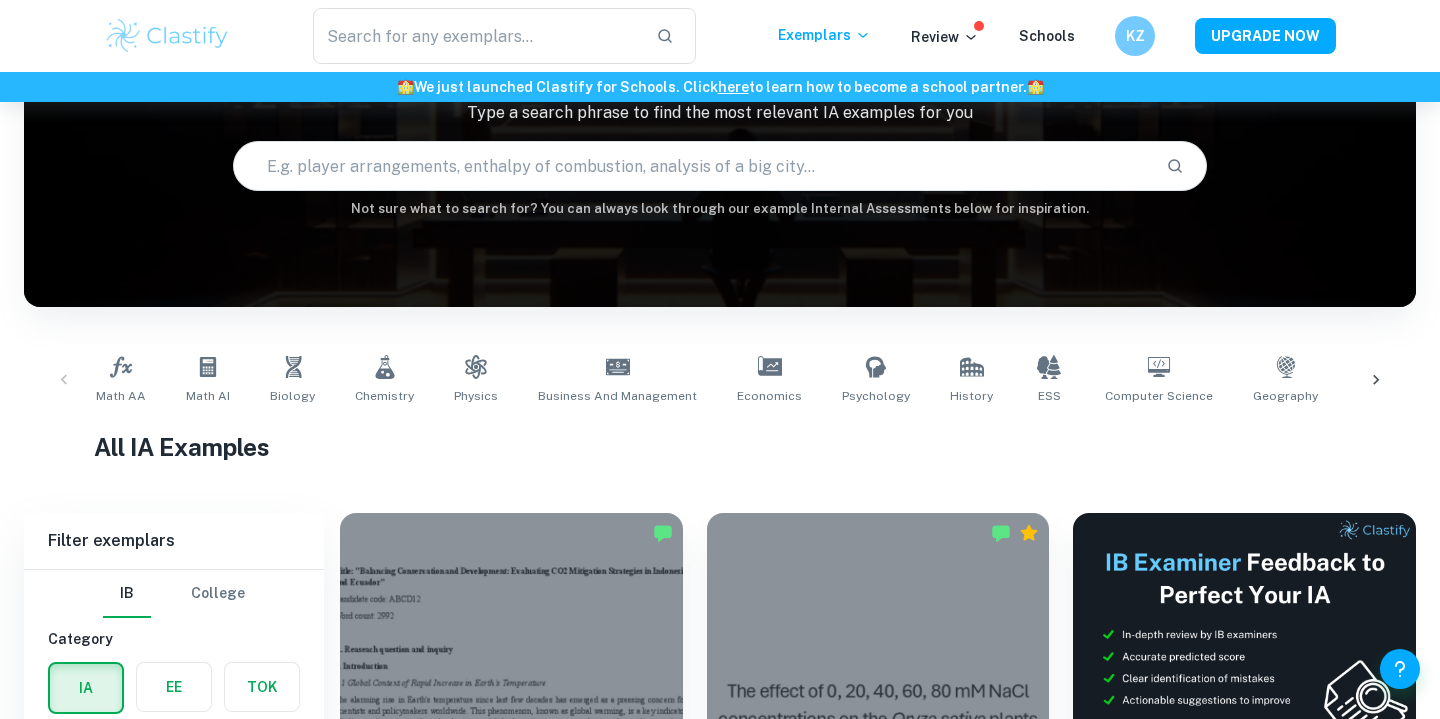 scroll, scrollTop: 162, scrollLeft: 0, axis: vertical 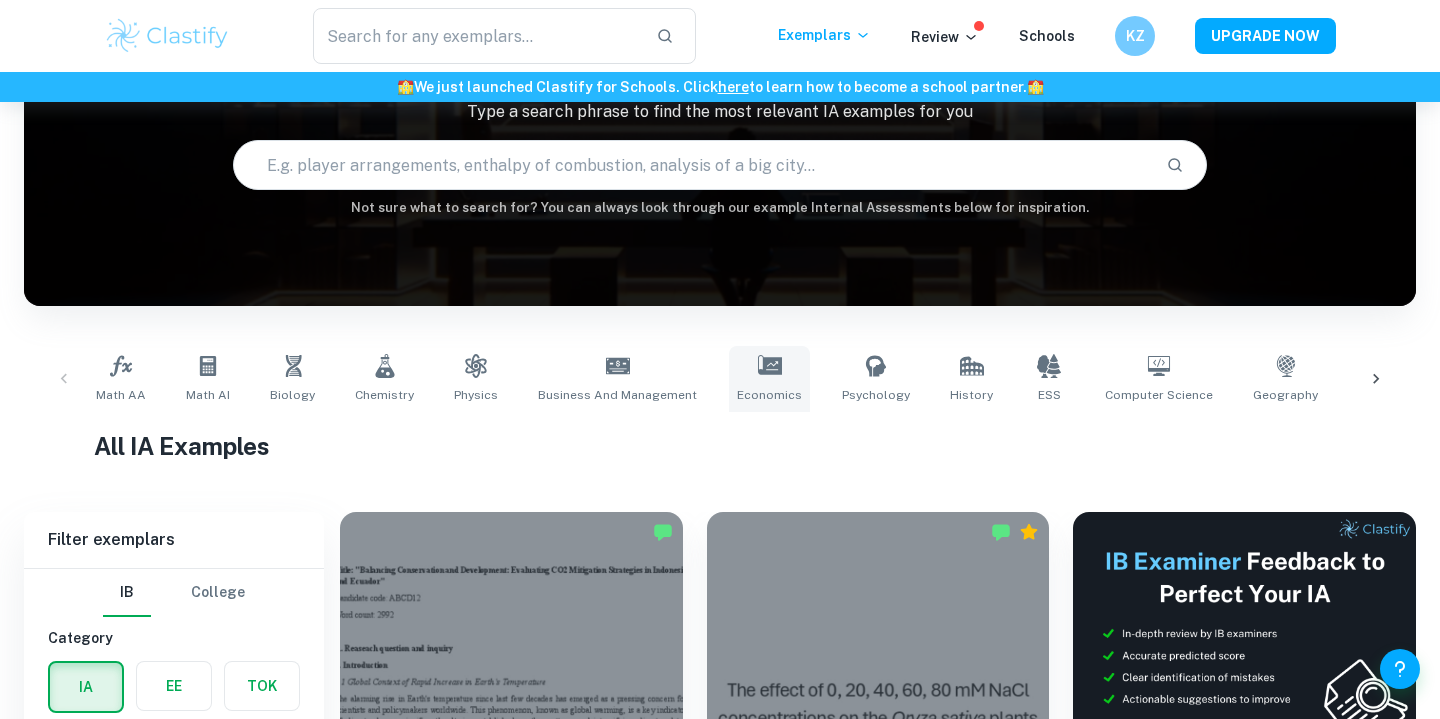 click on "Economics" at bounding box center (769, 379) 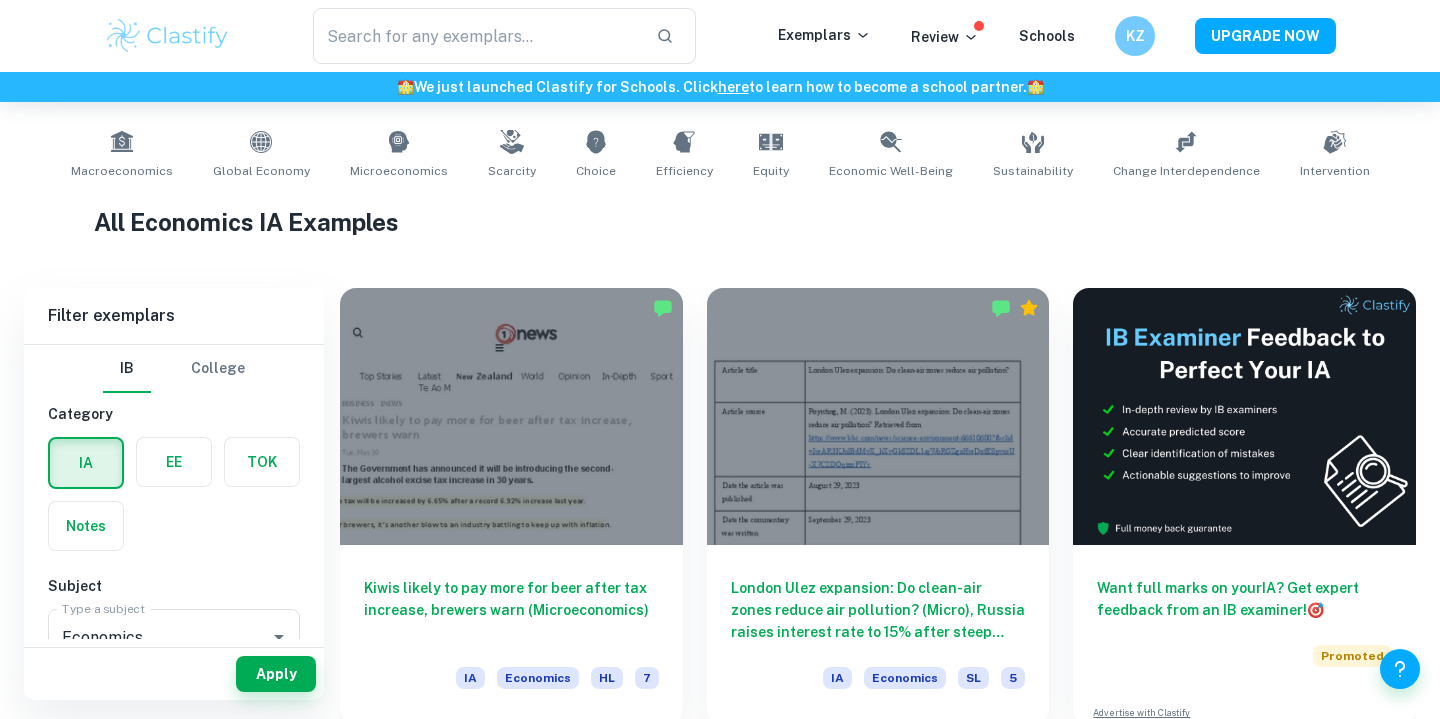 scroll, scrollTop: 397, scrollLeft: 0, axis: vertical 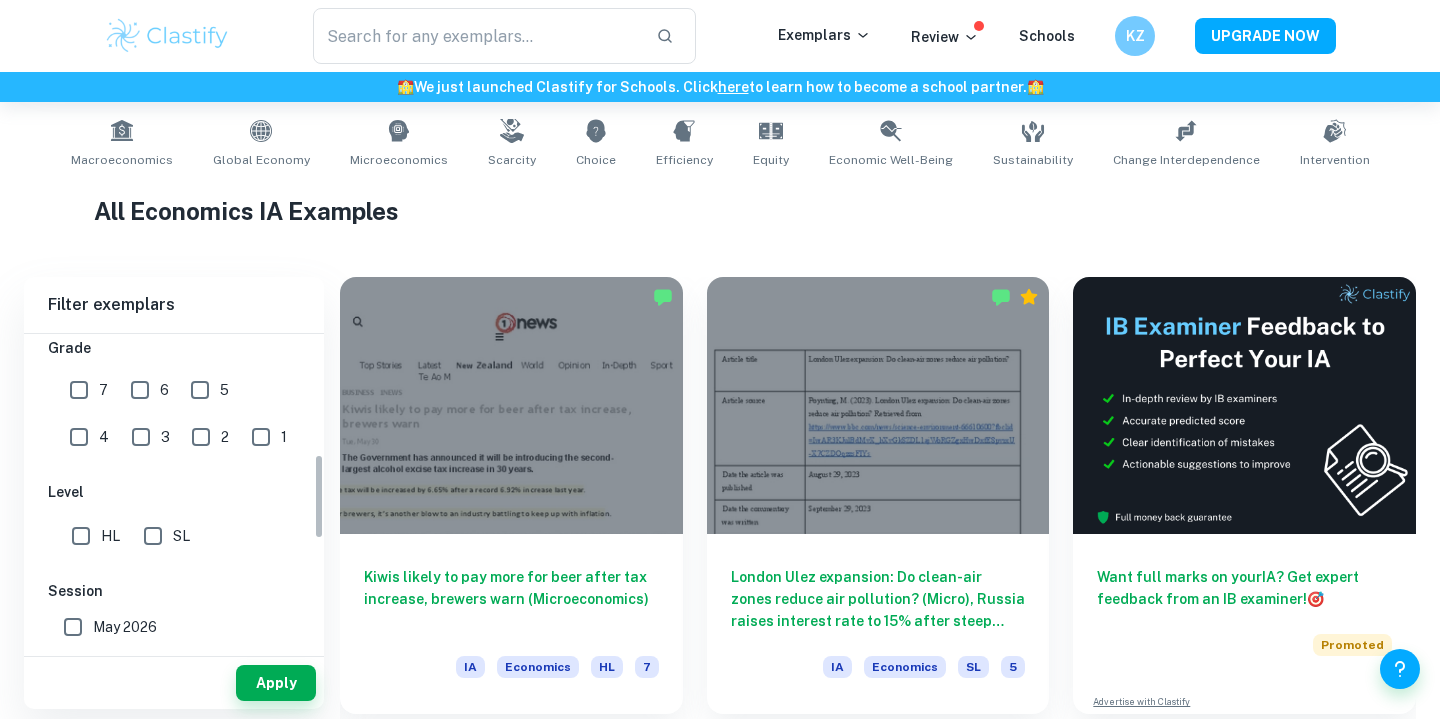 click on "HL" at bounding box center [81, 536] 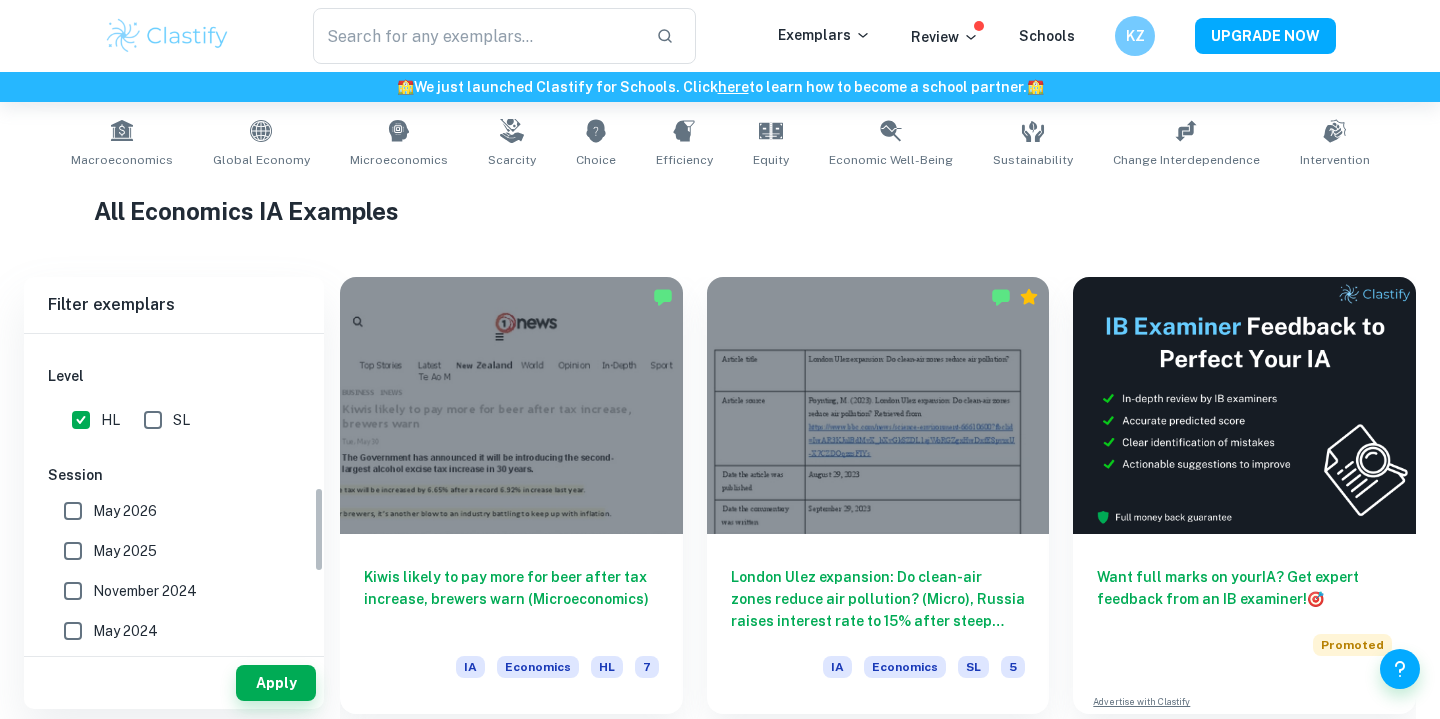 scroll, scrollTop: 576, scrollLeft: 0, axis: vertical 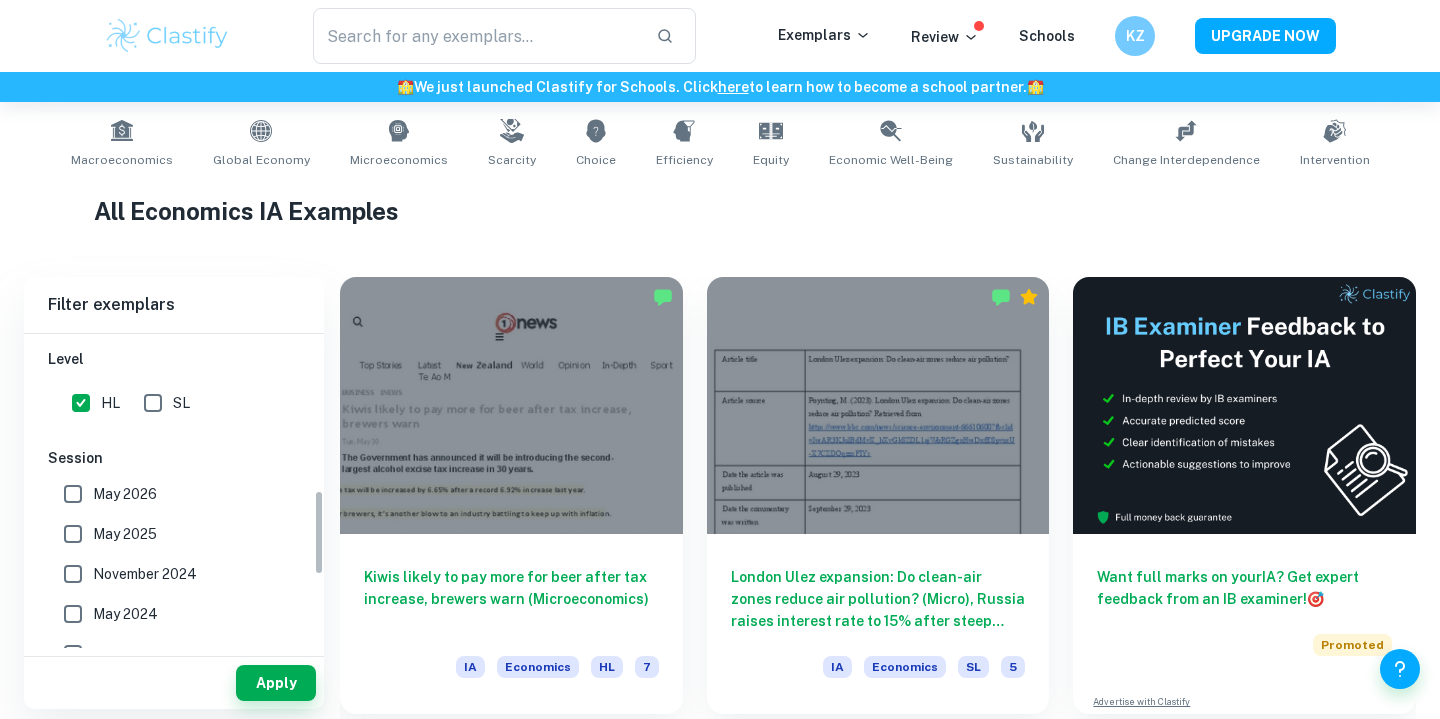 click on "May 2026" at bounding box center [73, 494] 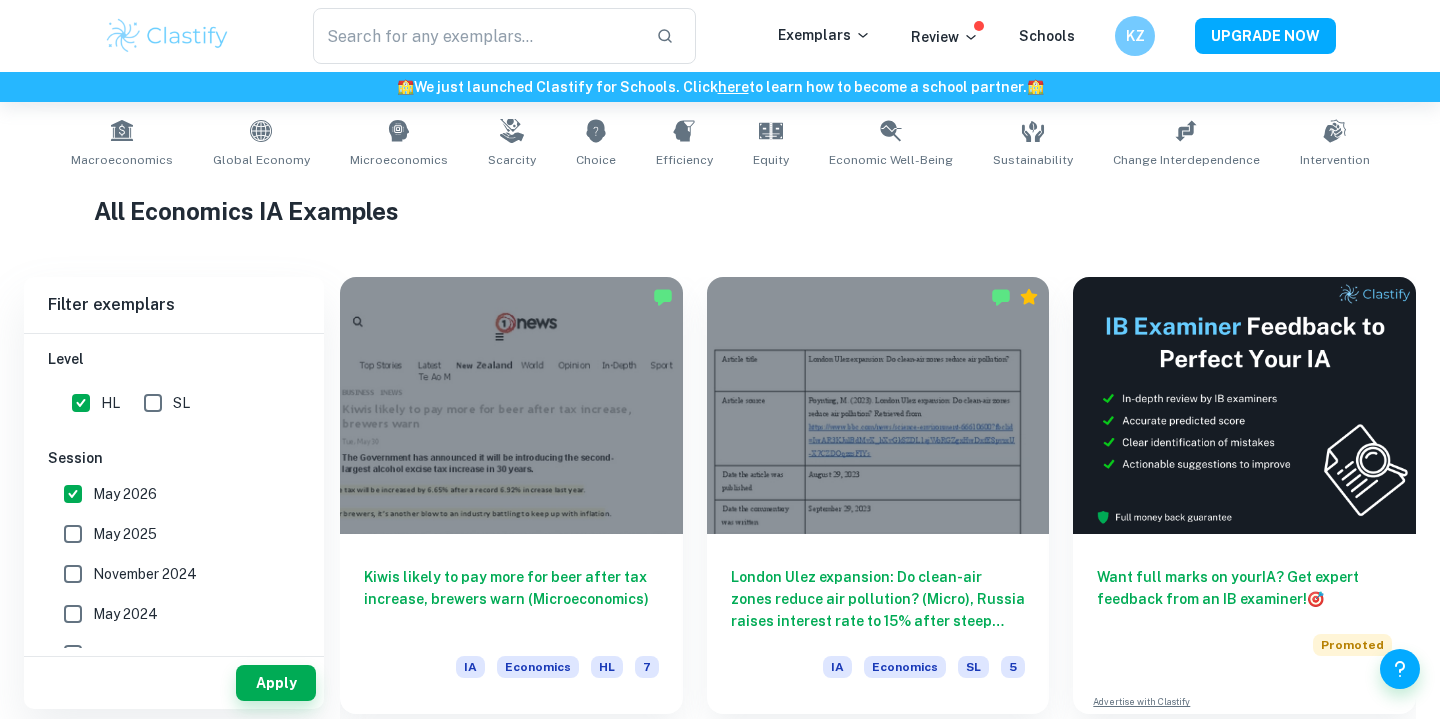 click on "May 2025" at bounding box center [73, 534] 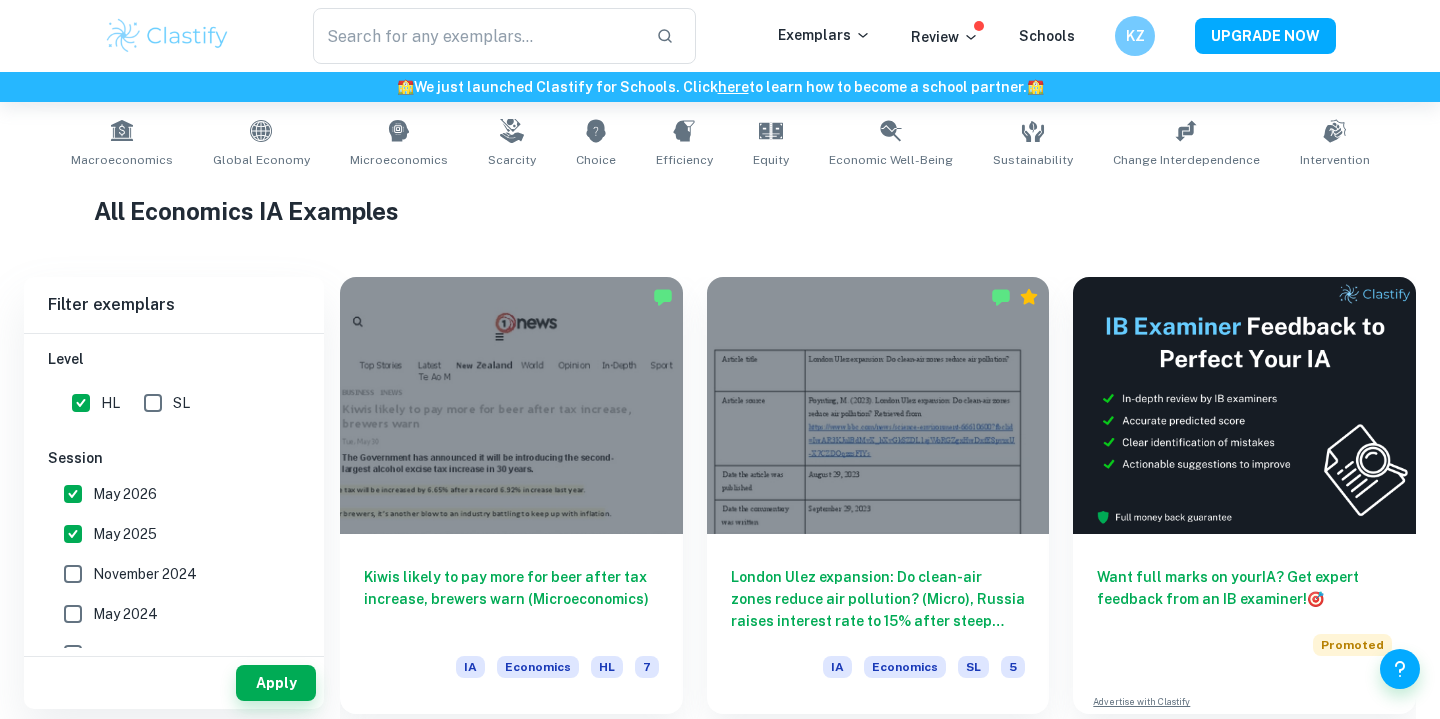 click on "HL" at bounding box center [81, 403] 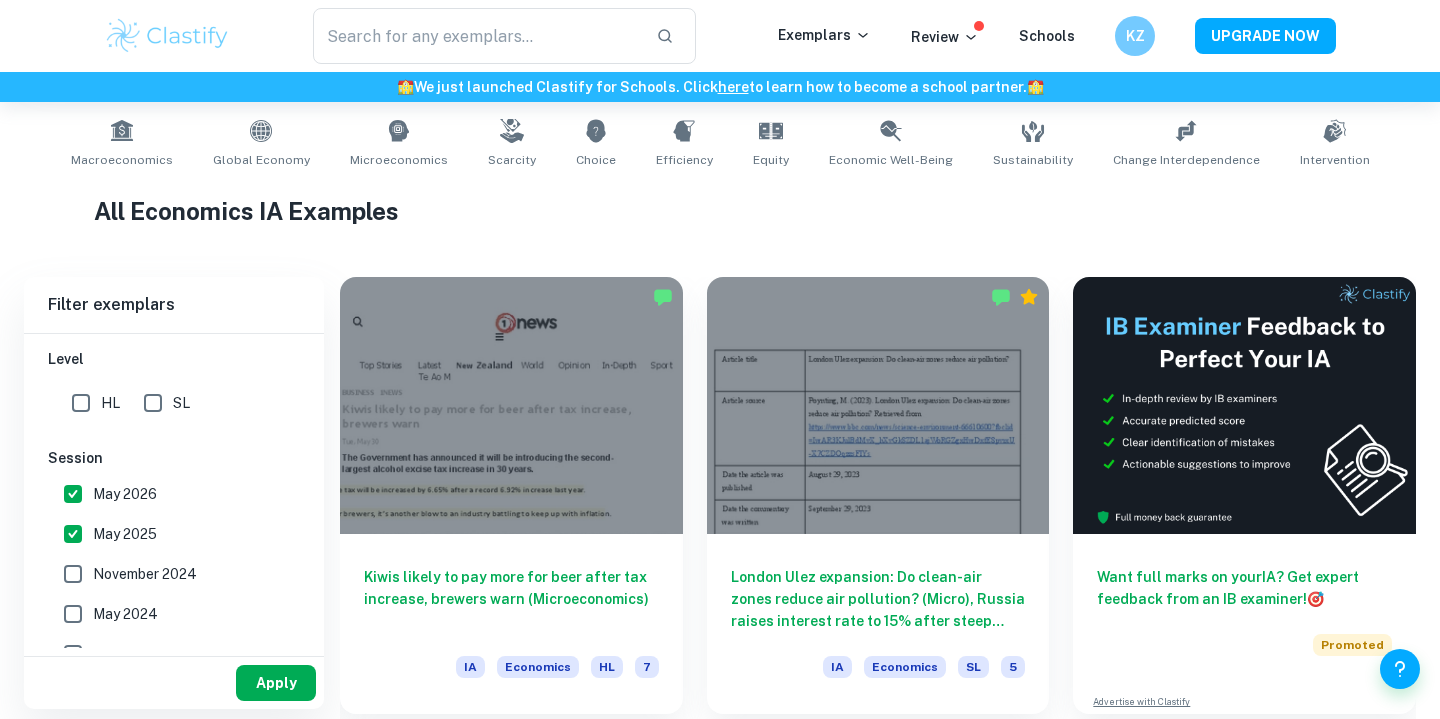 click on "Apply" at bounding box center (276, 683) 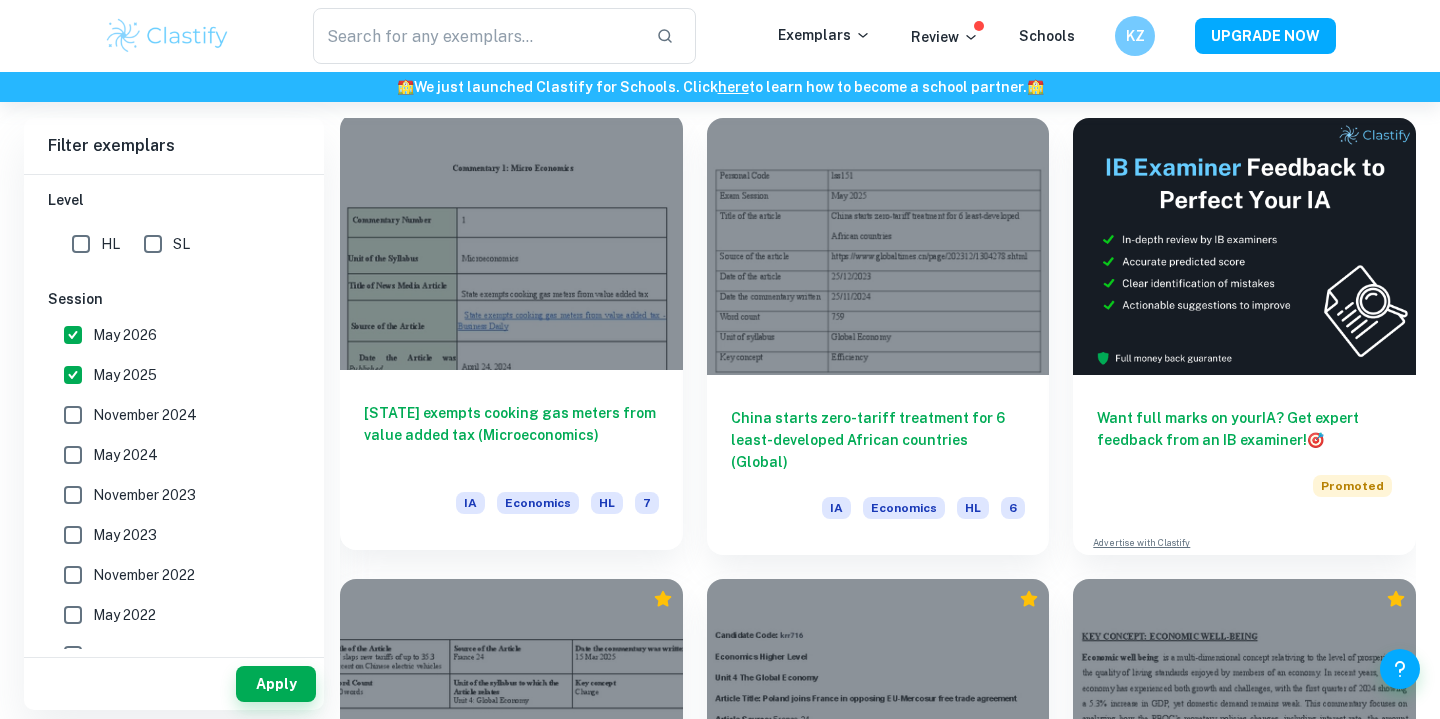 scroll, scrollTop: 557, scrollLeft: 0, axis: vertical 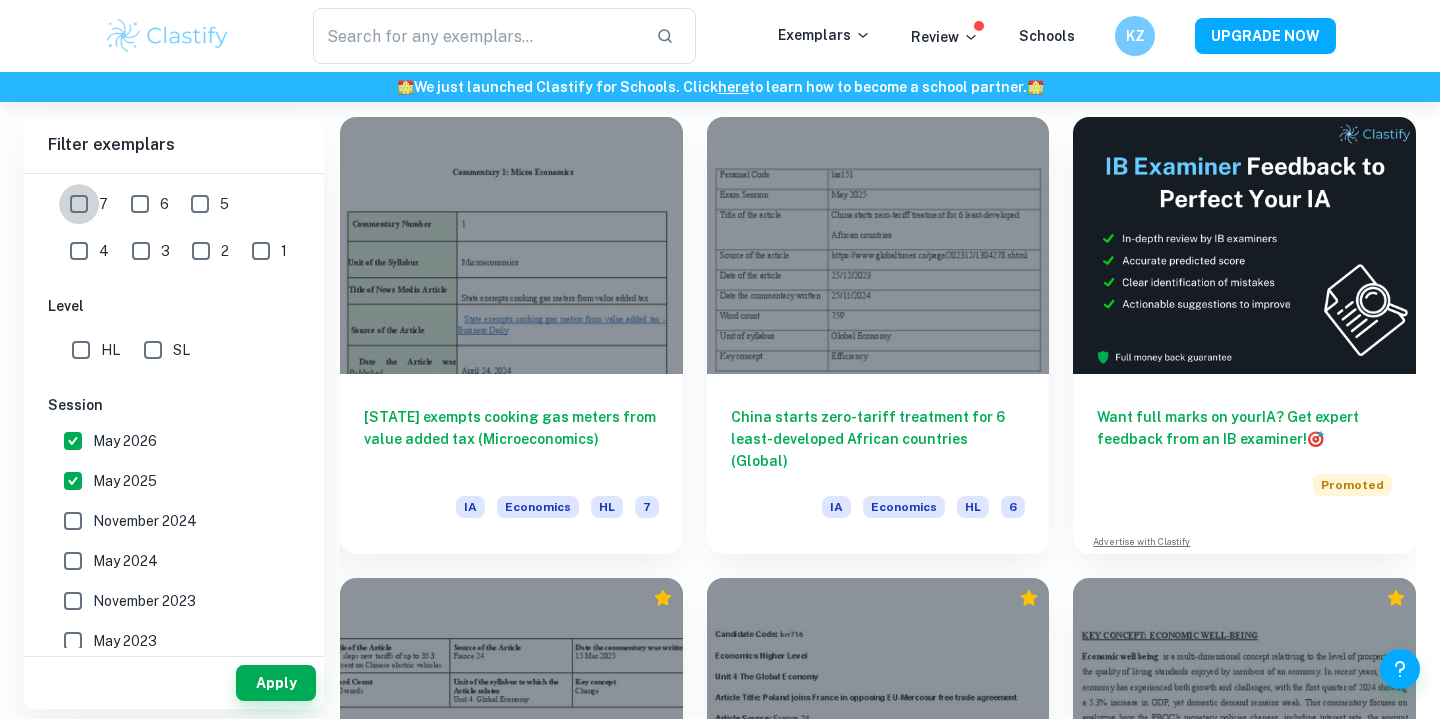 click on "7" at bounding box center [79, 204] 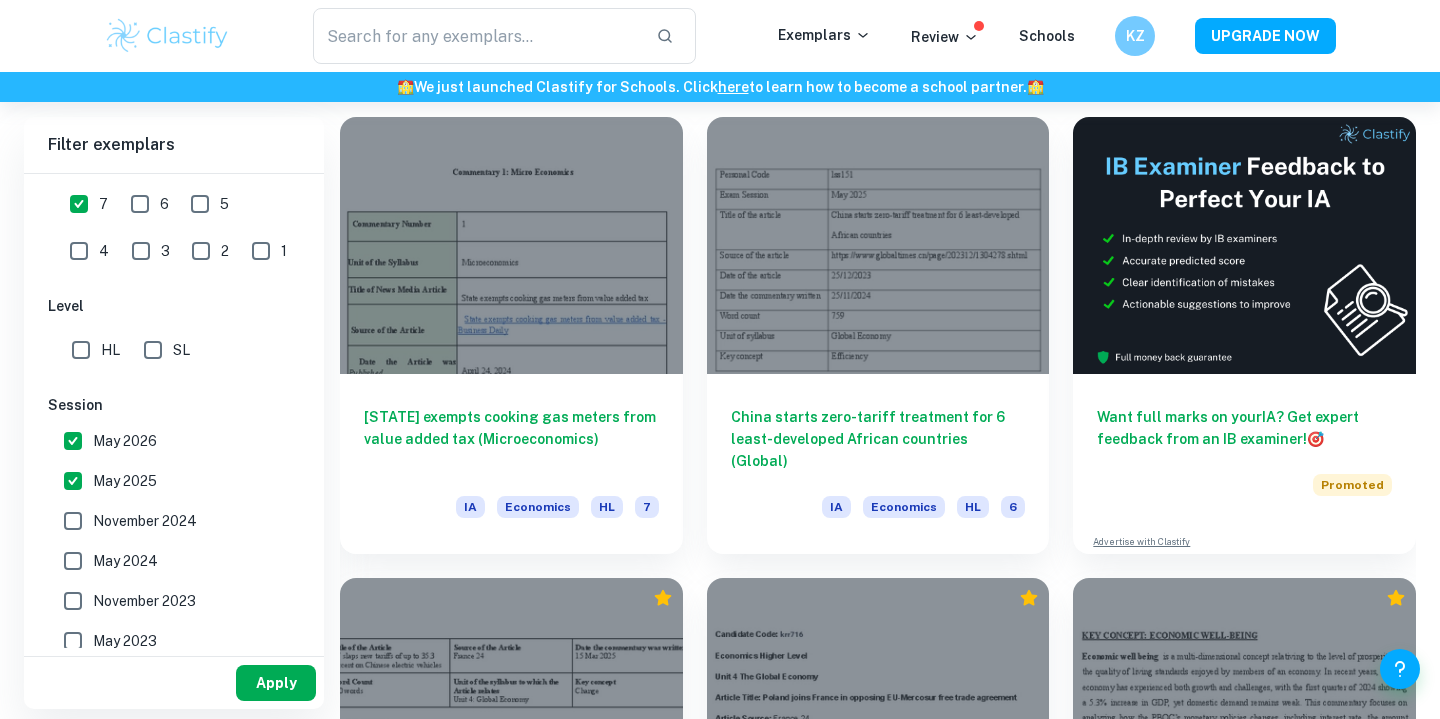 click on "Apply" at bounding box center (276, 683) 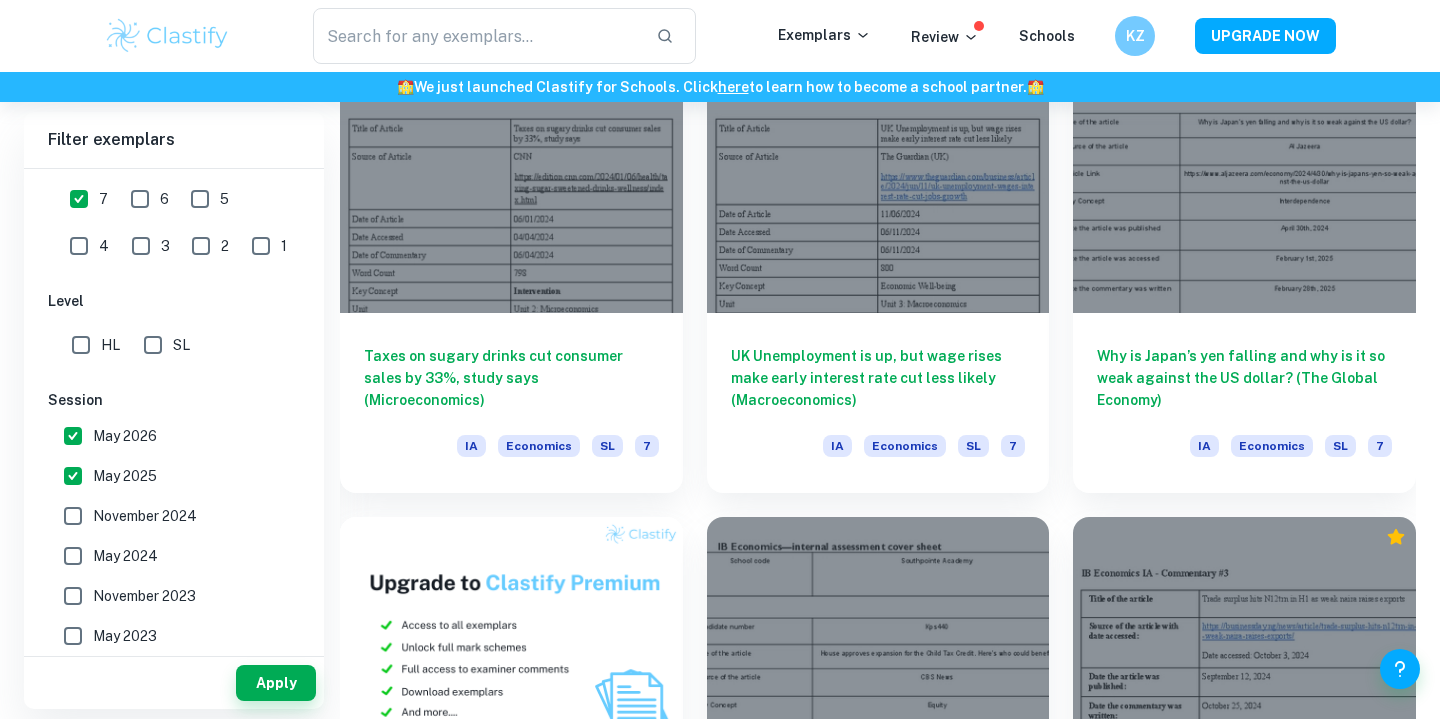 scroll, scrollTop: 0, scrollLeft: 0, axis: both 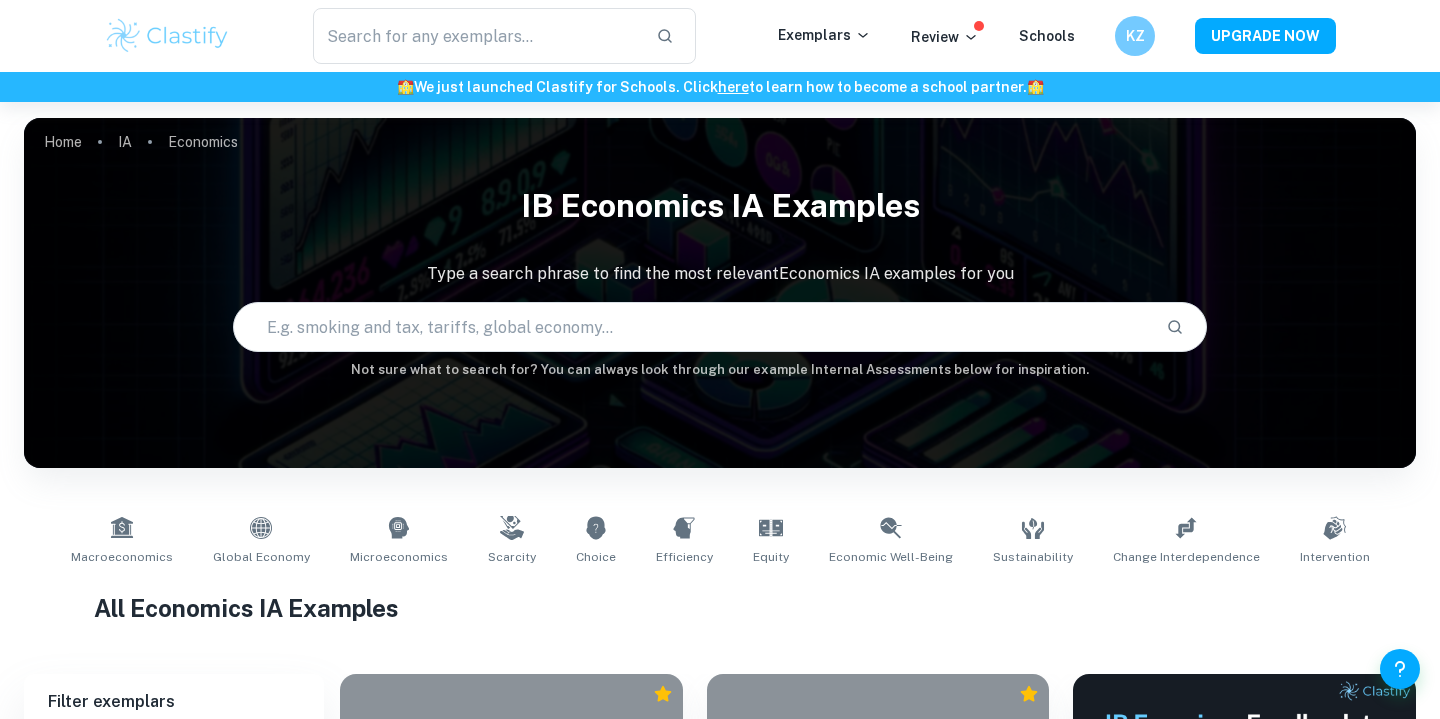 click at bounding box center (692, 327) 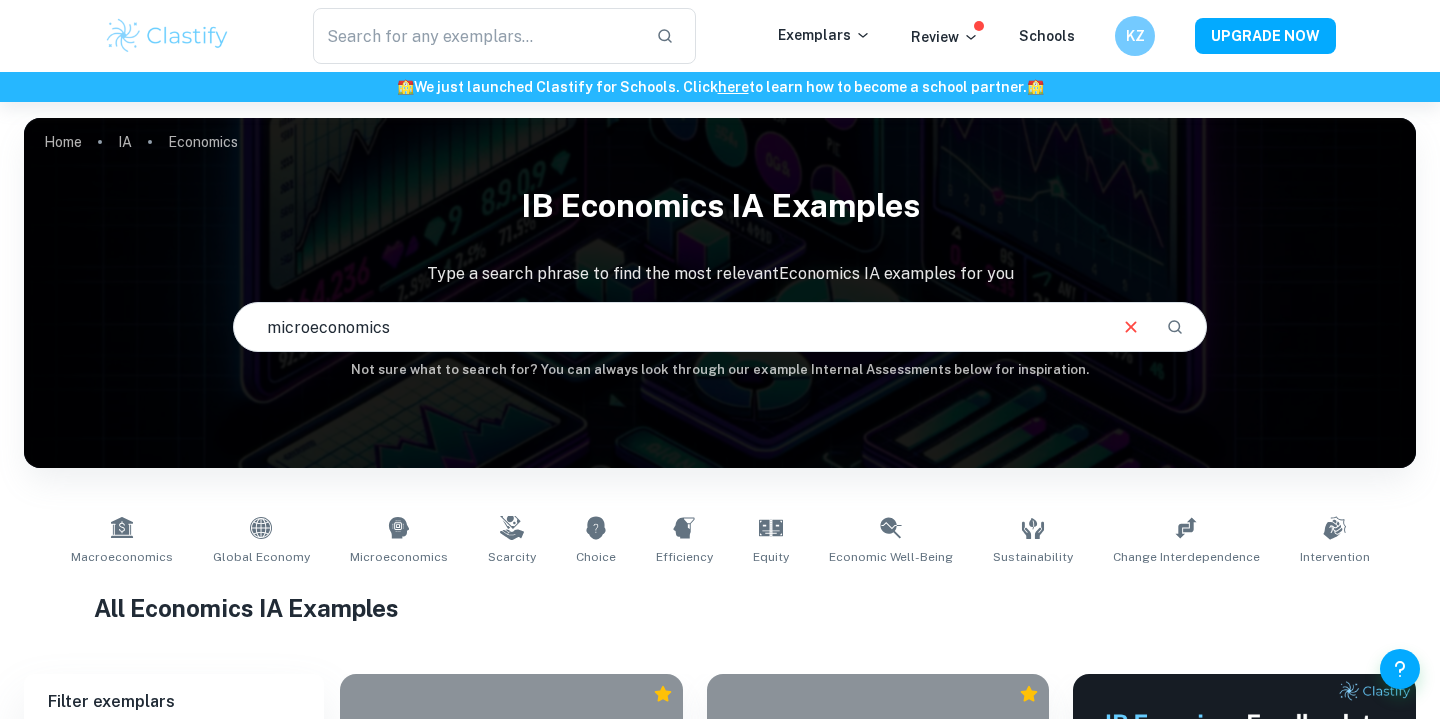 type on "microeconomics" 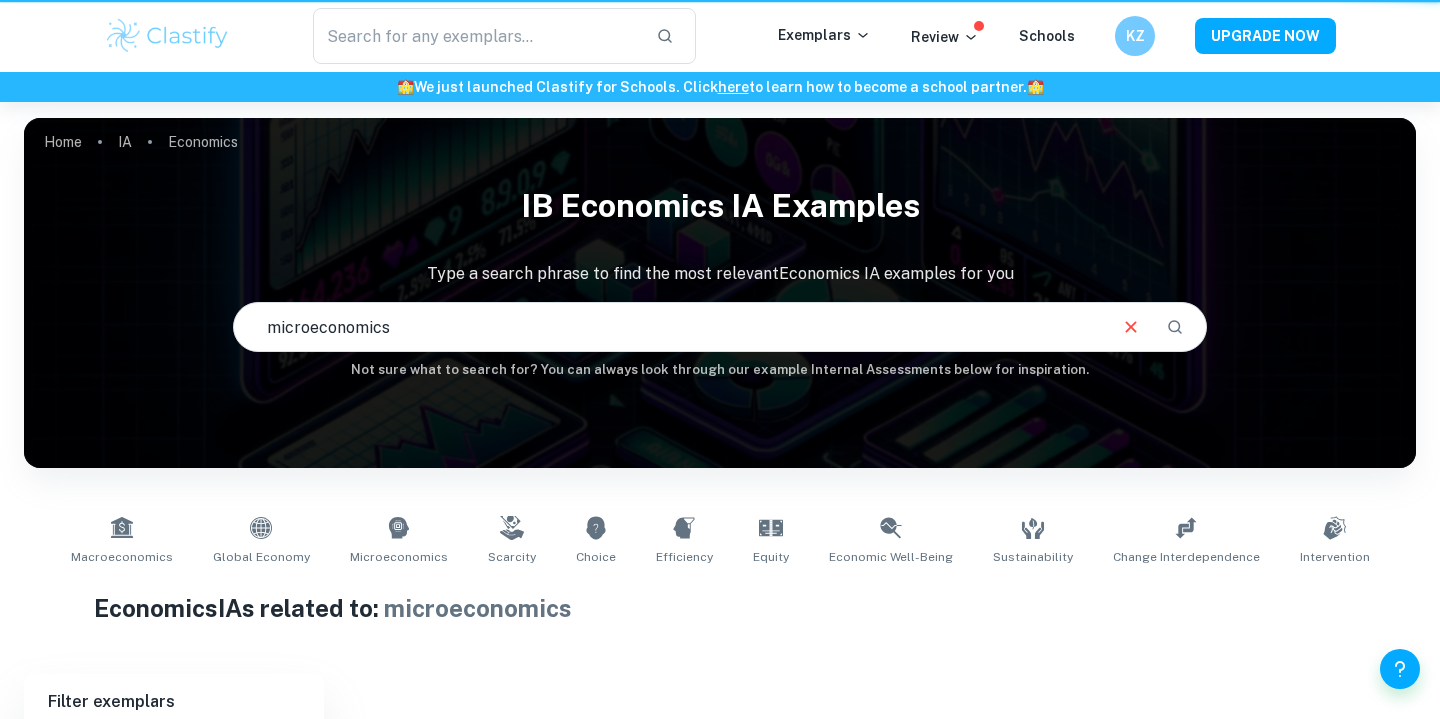 scroll, scrollTop: 375, scrollLeft: 0, axis: vertical 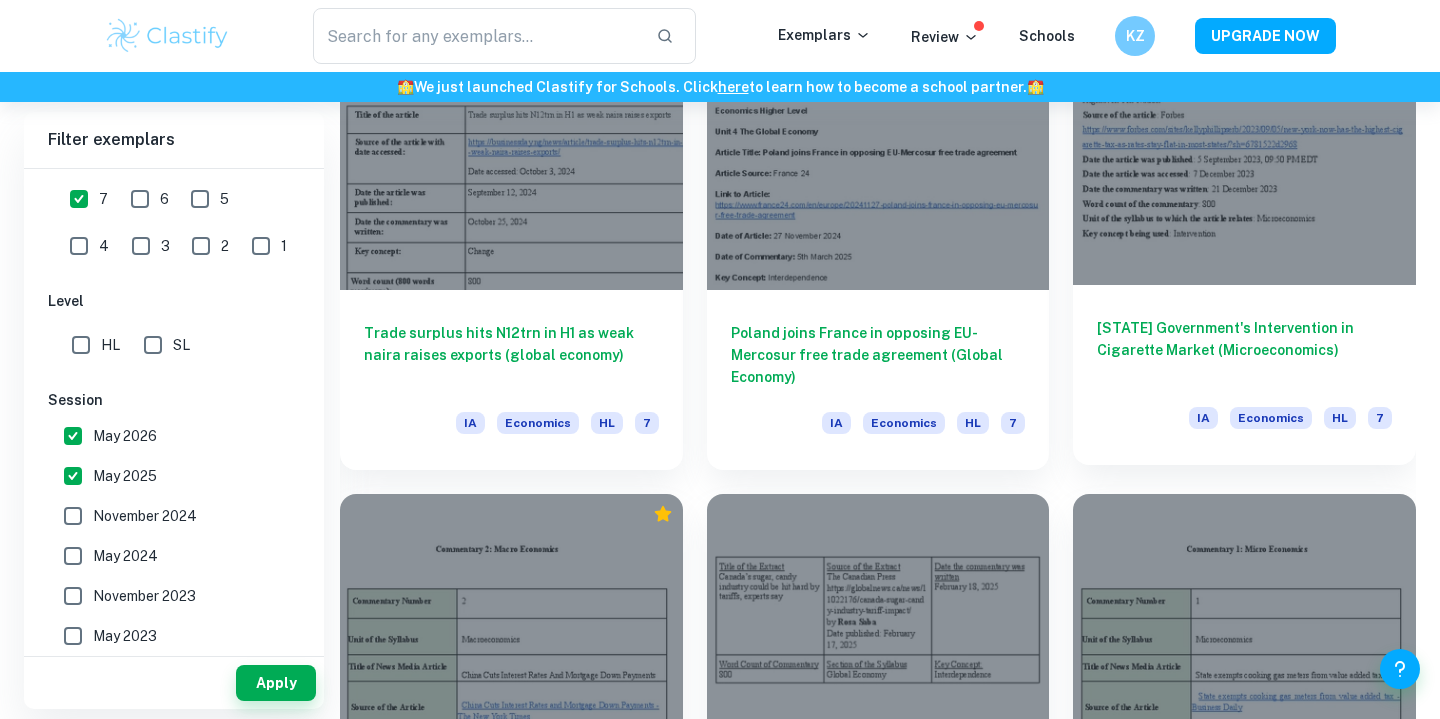 click on "[STATE] Government's Intervention in Cigarette Market (Microeconomics)" at bounding box center (1244, 350) 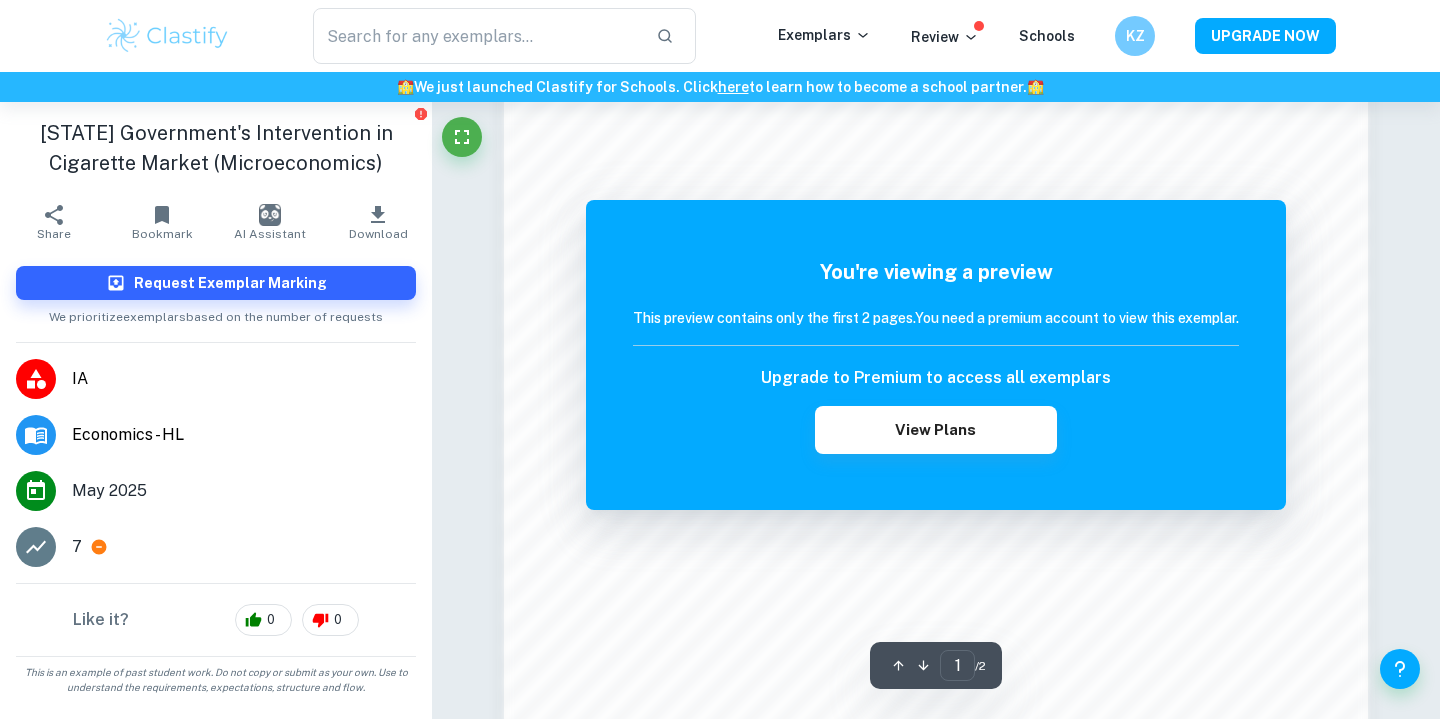 scroll, scrollTop: 1373, scrollLeft: 0, axis: vertical 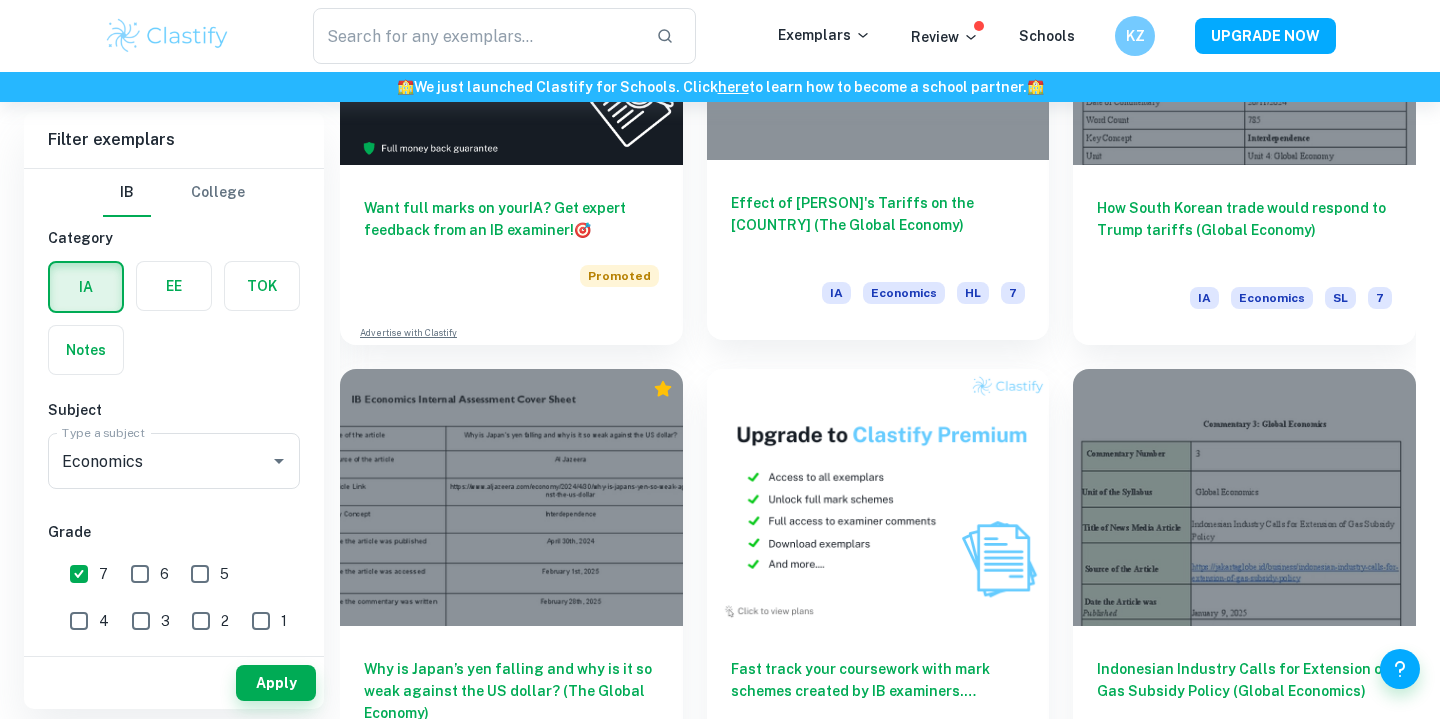 click on "Effect of [PERSON]'s Tariffs on the [COUNTRY] (The Global Economy)" at bounding box center [878, 225] 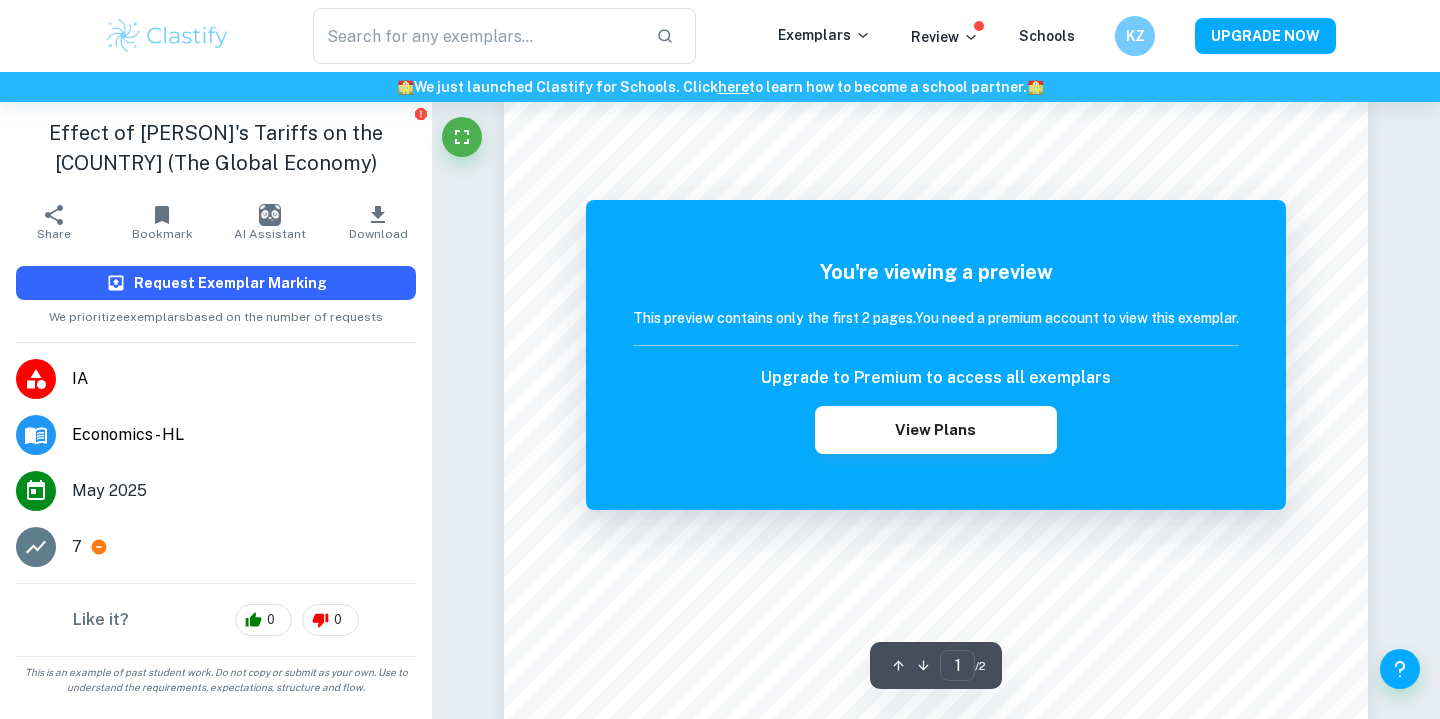 scroll, scrollTop: 128, scrollLeft: 0, axis: vertical 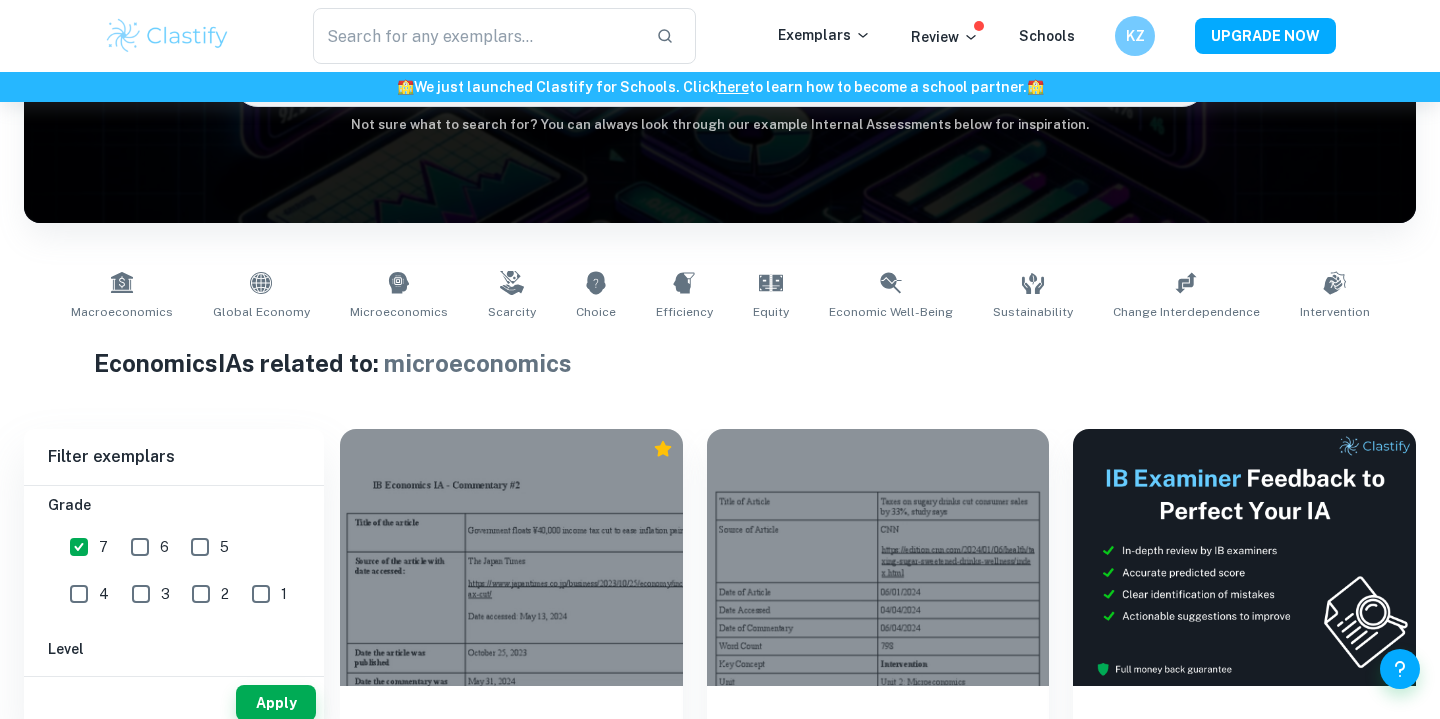 click on "7" at bounding box center [79, 547] 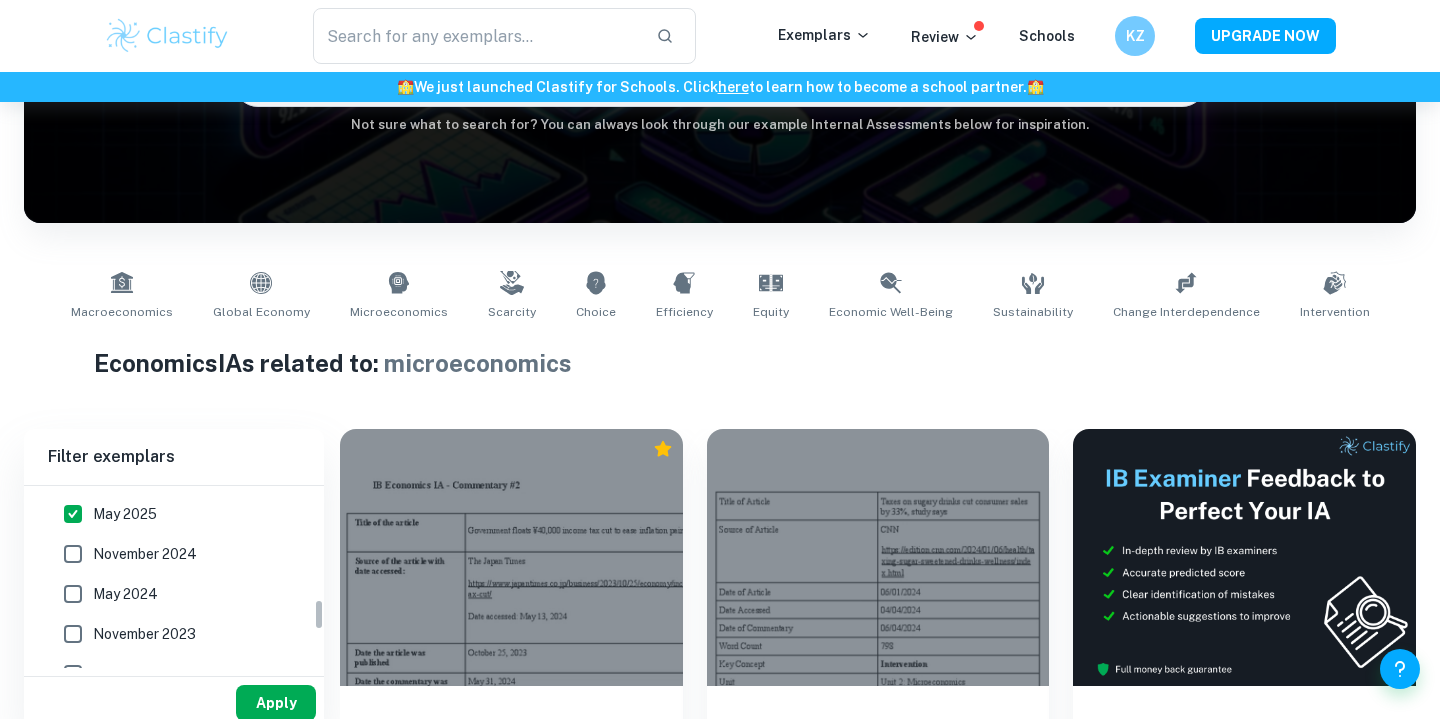 scroll, scrollTop: 661, scrollLeft: 0, axis: vertical 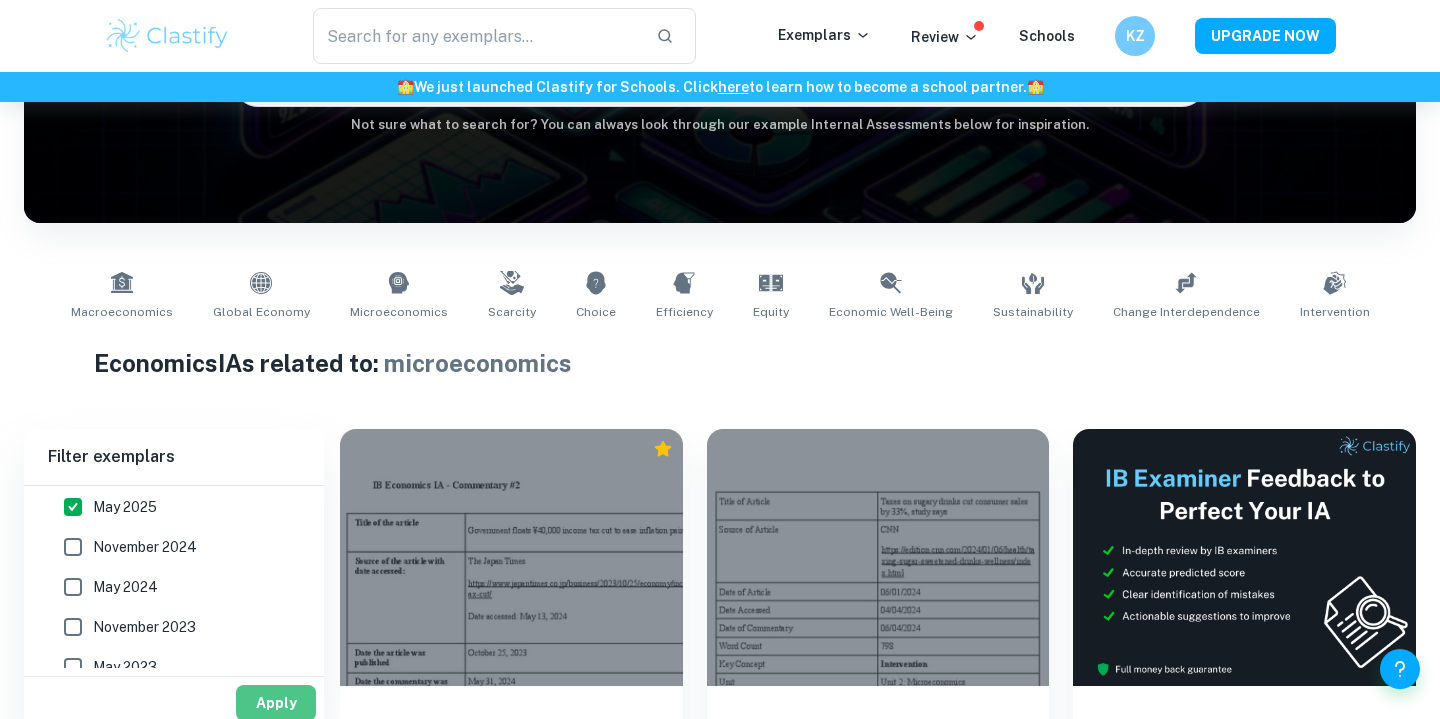 click on "Apply" at bounding box center (276, 703) 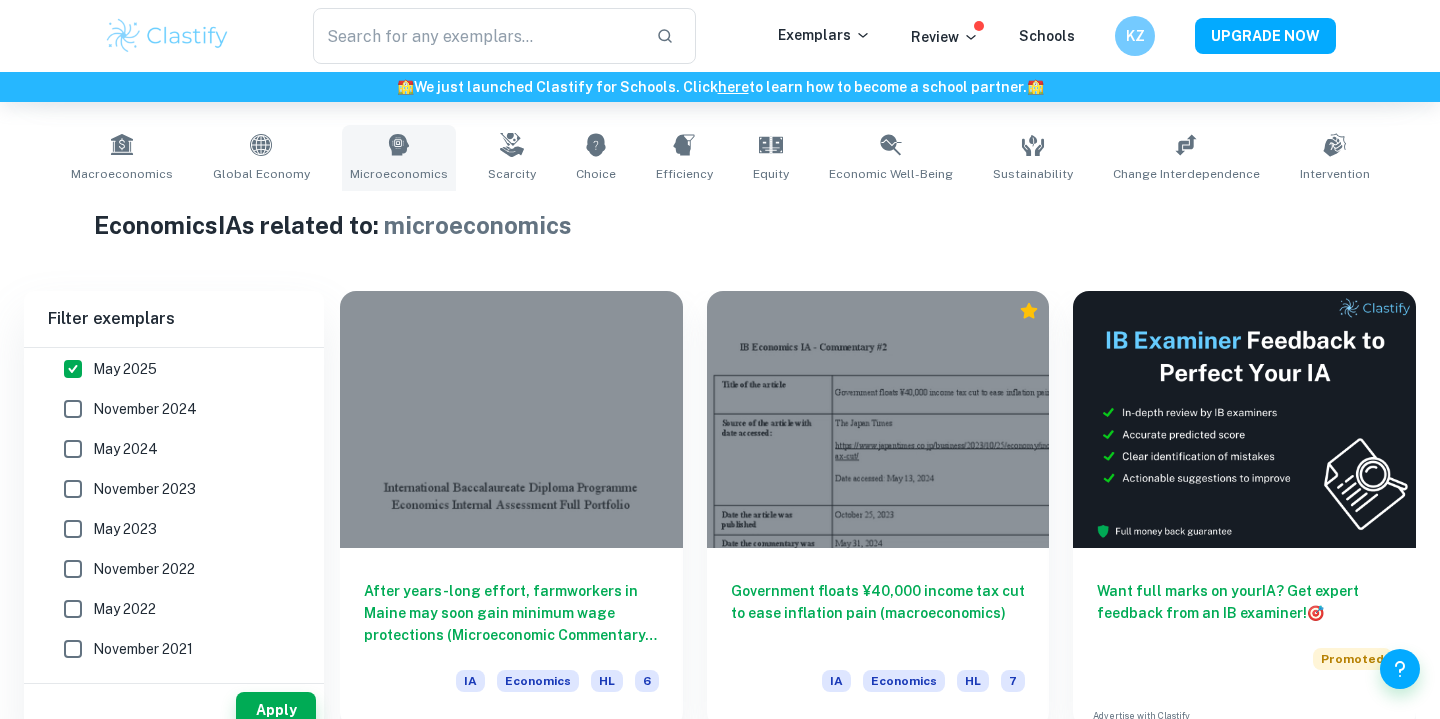 scroll, scrollTop: 510, scrollLeft: 0, axis: vertical 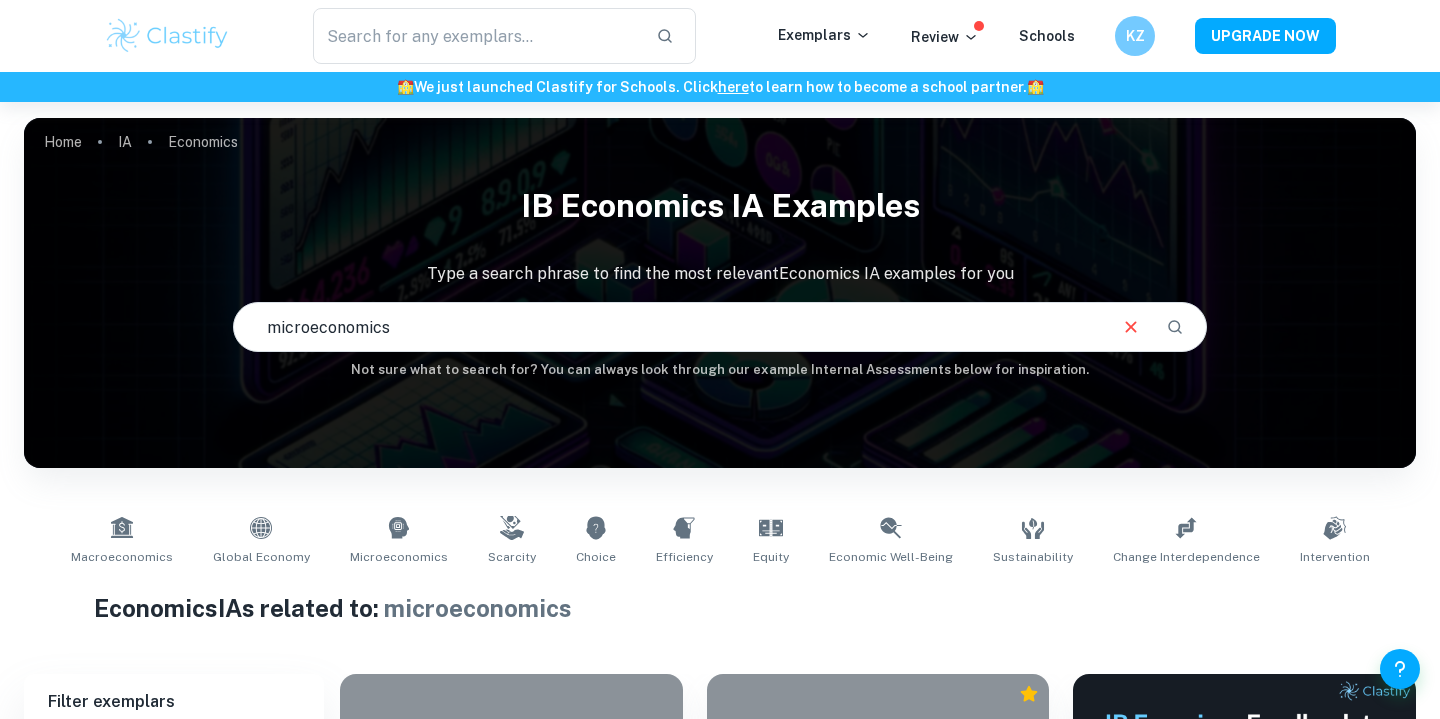 click on "microeconomics" at bounding box center (669, 327) 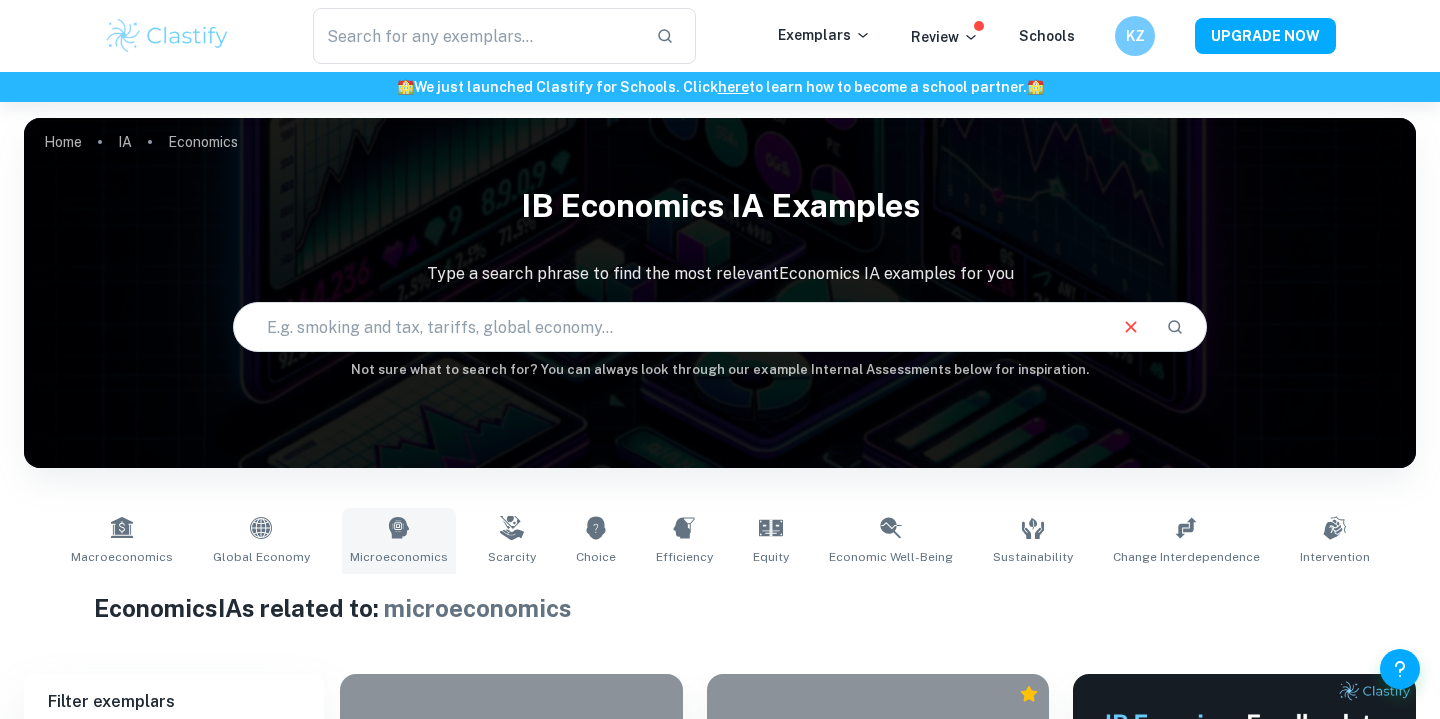 click on "Microeconomics" at bounding box center (399, 557) 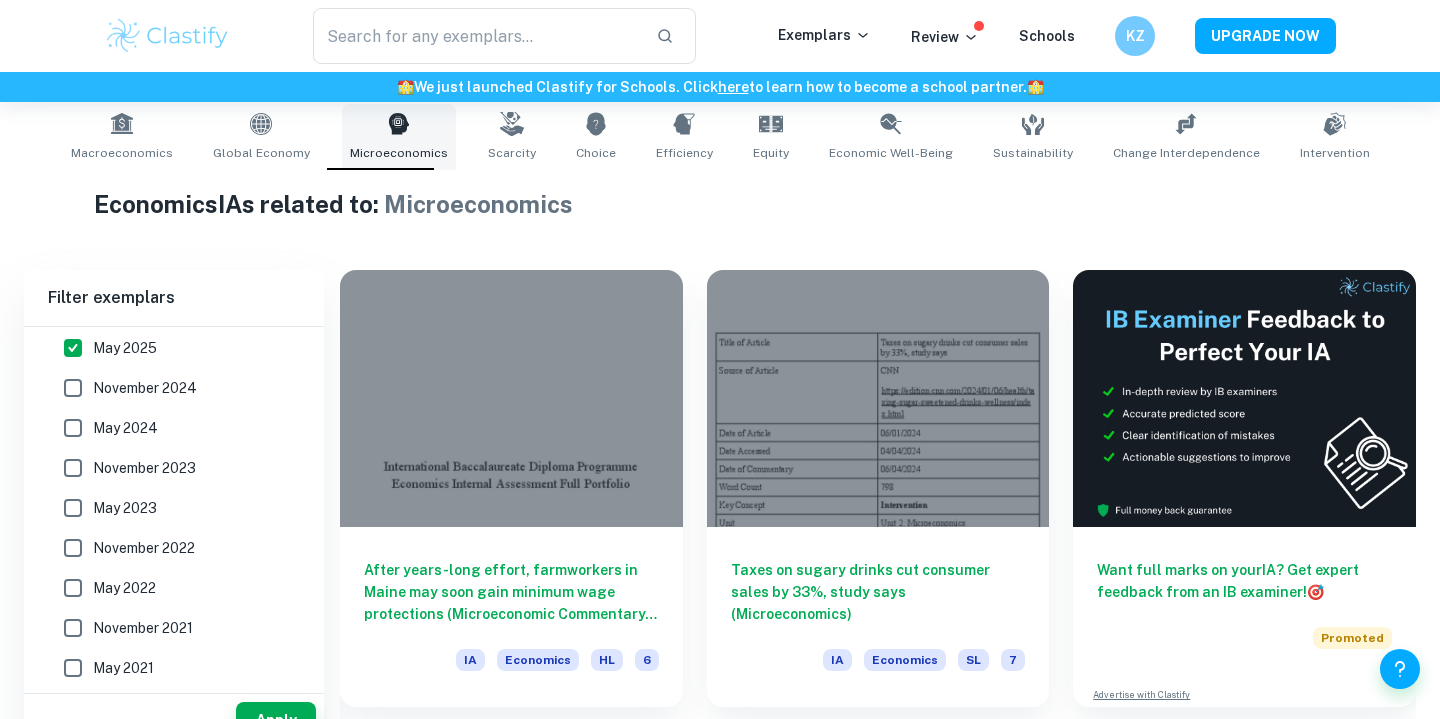 scroll, scrollTop: 486, scrollLeft: 0, axis: vertical 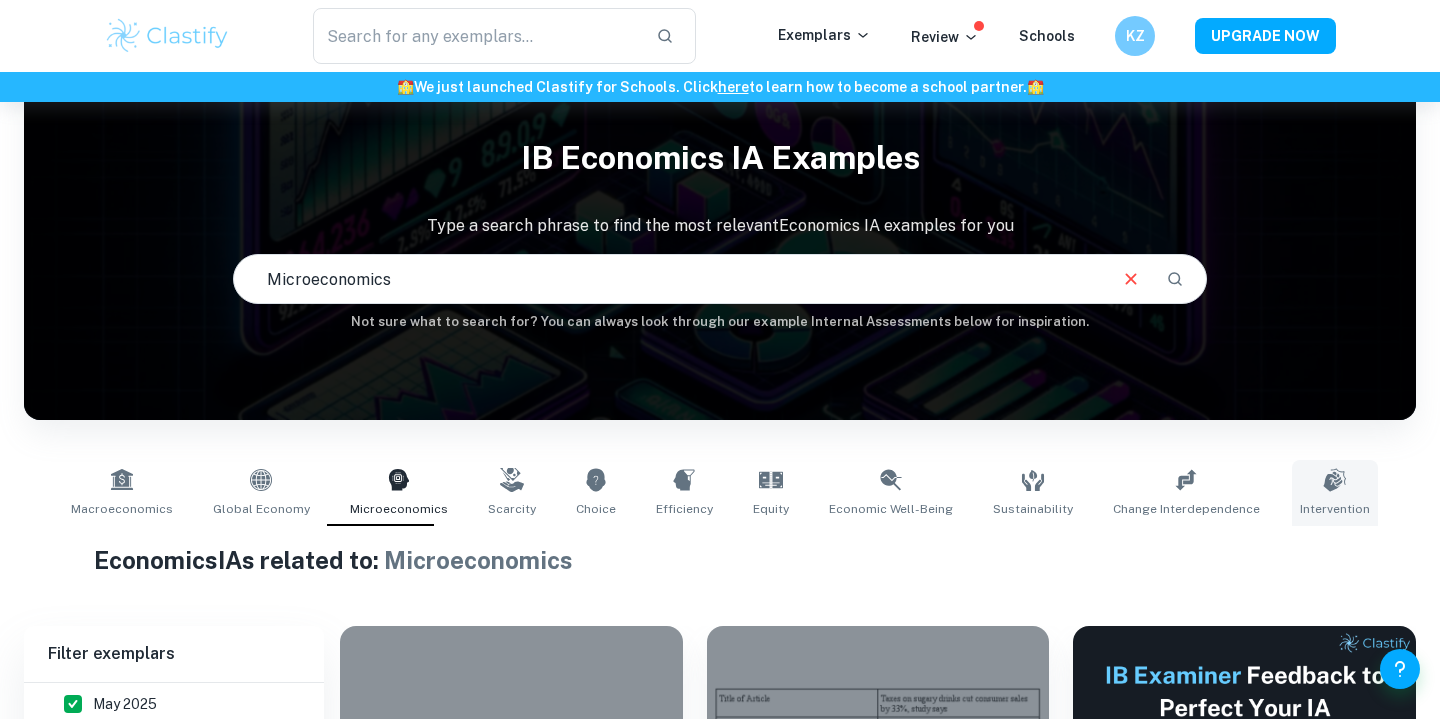 click on "Intervention" at bounding box center [1335, 493] 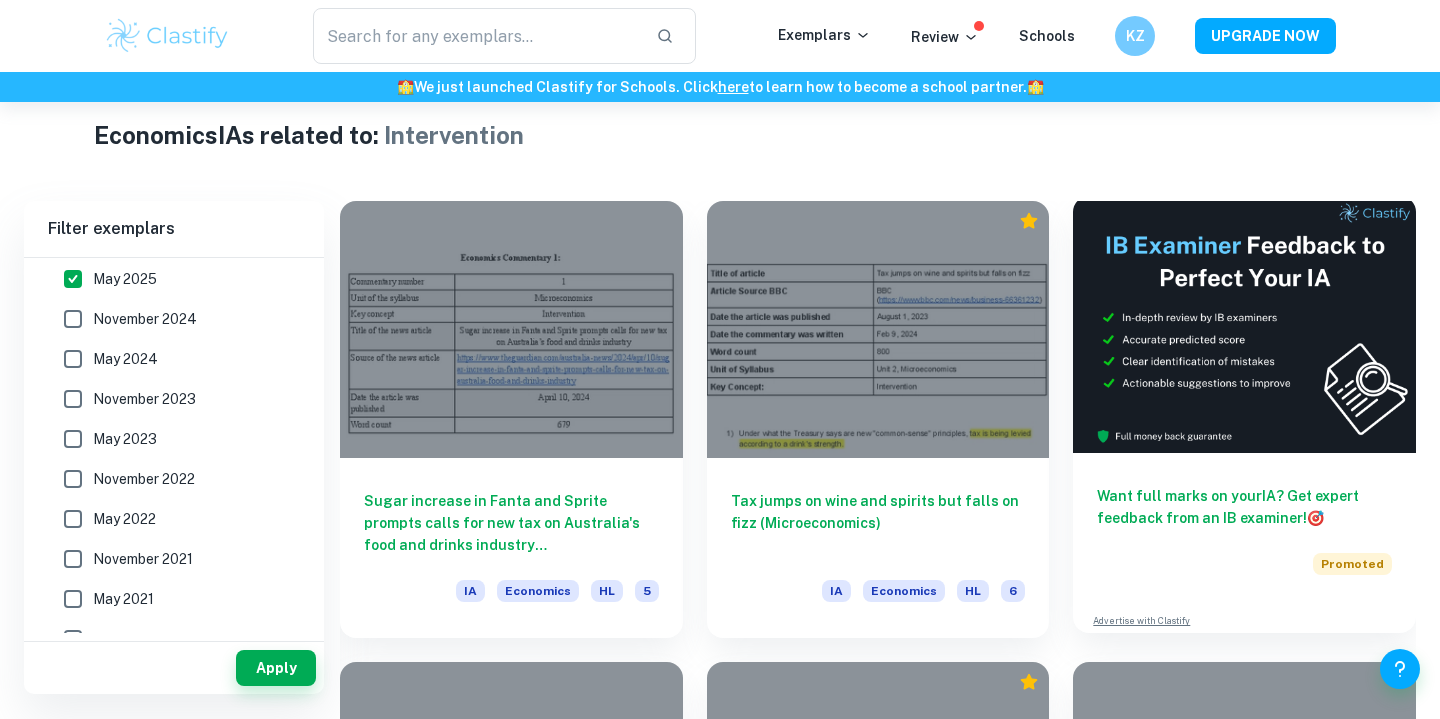 scroll, scrollTop: 571, scrollLeft: 0, axis: vertical 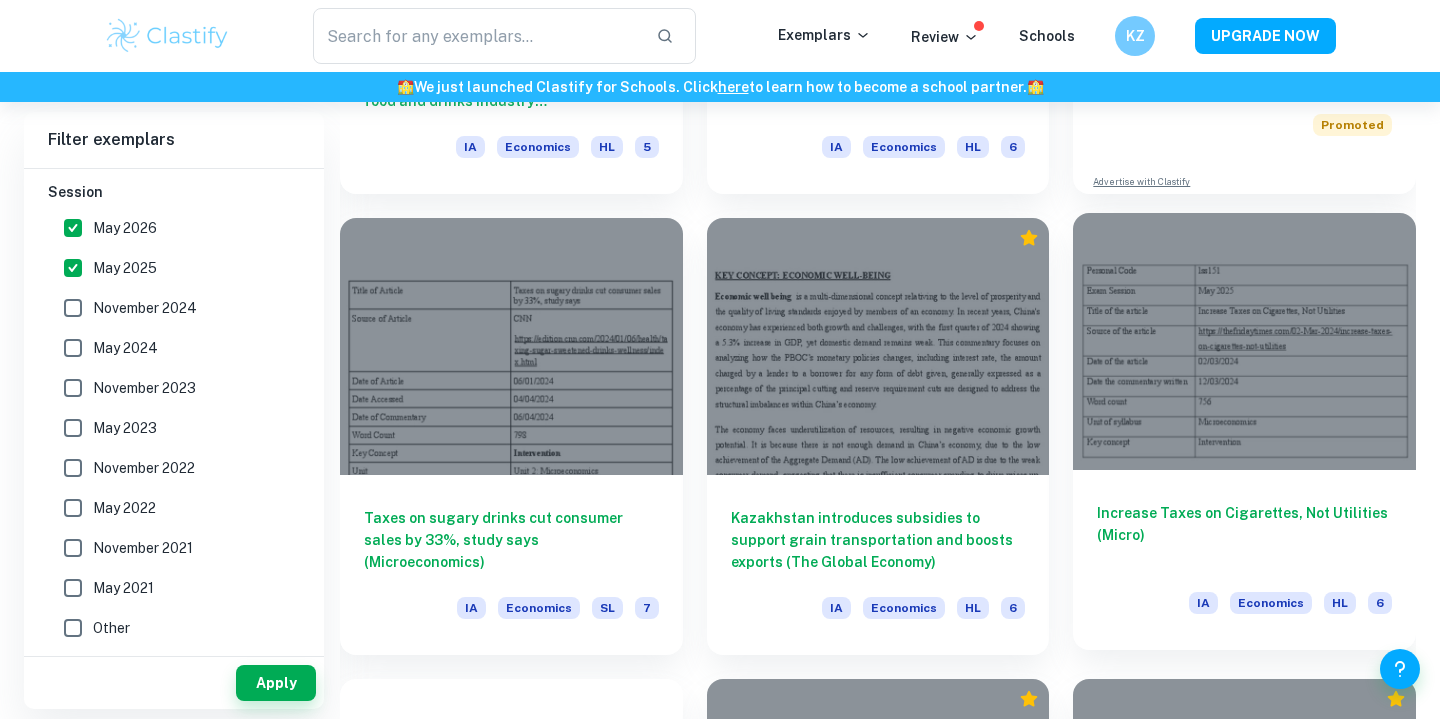 click on "Increase Taxes on Cigarettes, Not Utilities (Micro) IA Economics HL 6" at bounding box center [1244, 560] 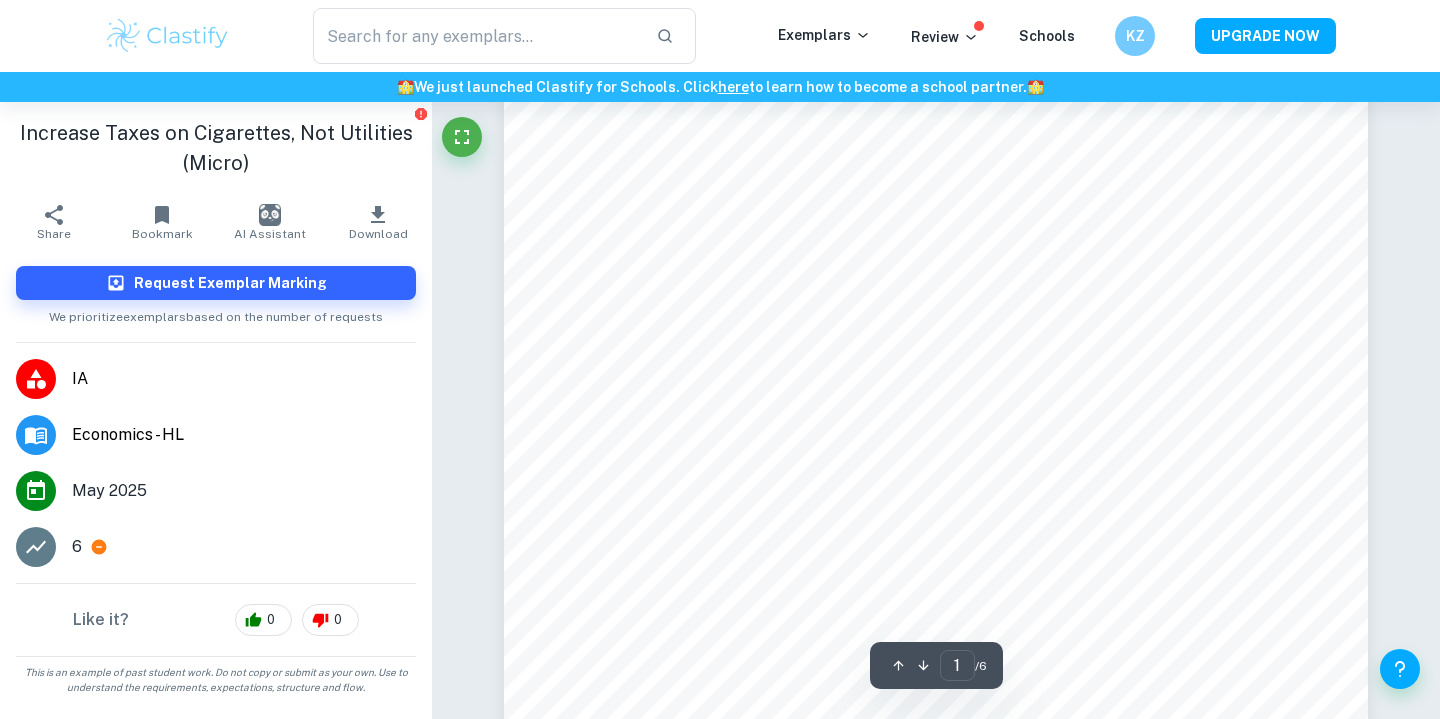 scroll, scrollTop: 68, scrollLeft: 0, axis: vertical 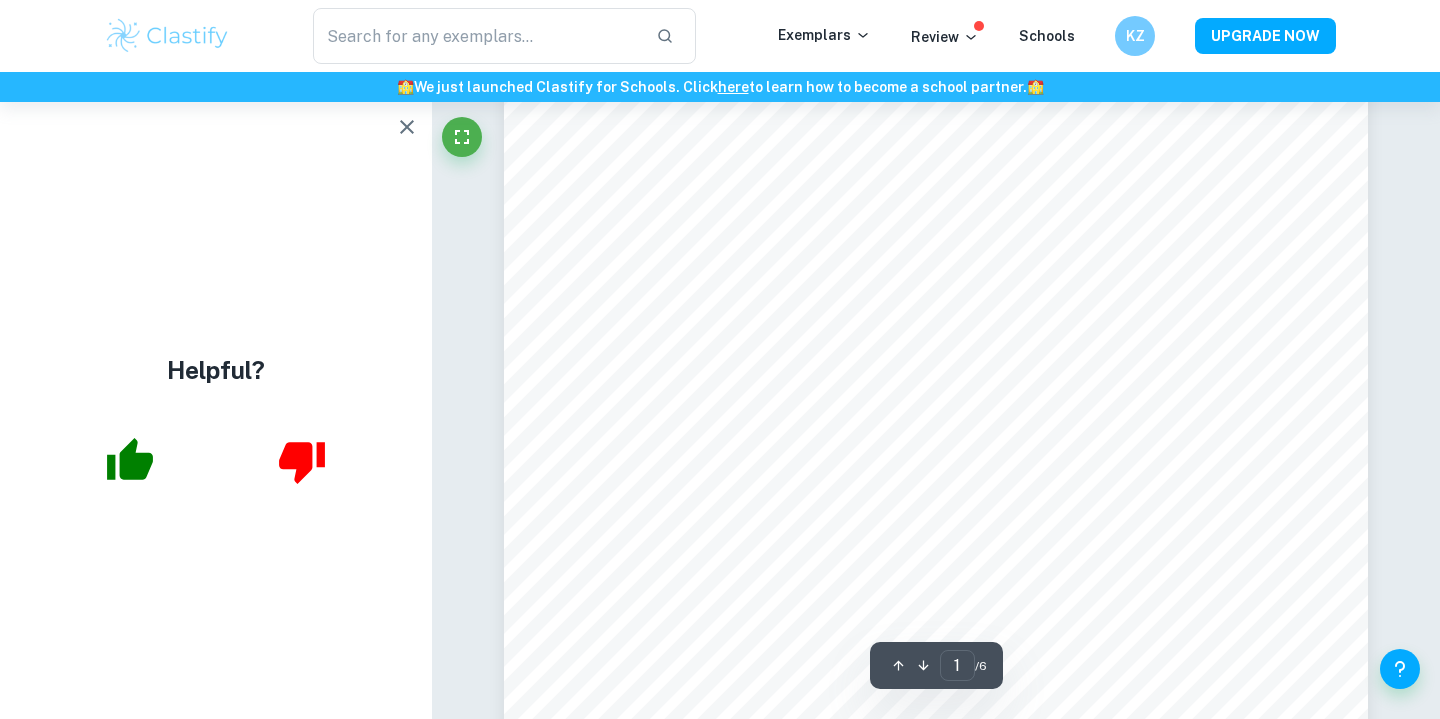 click 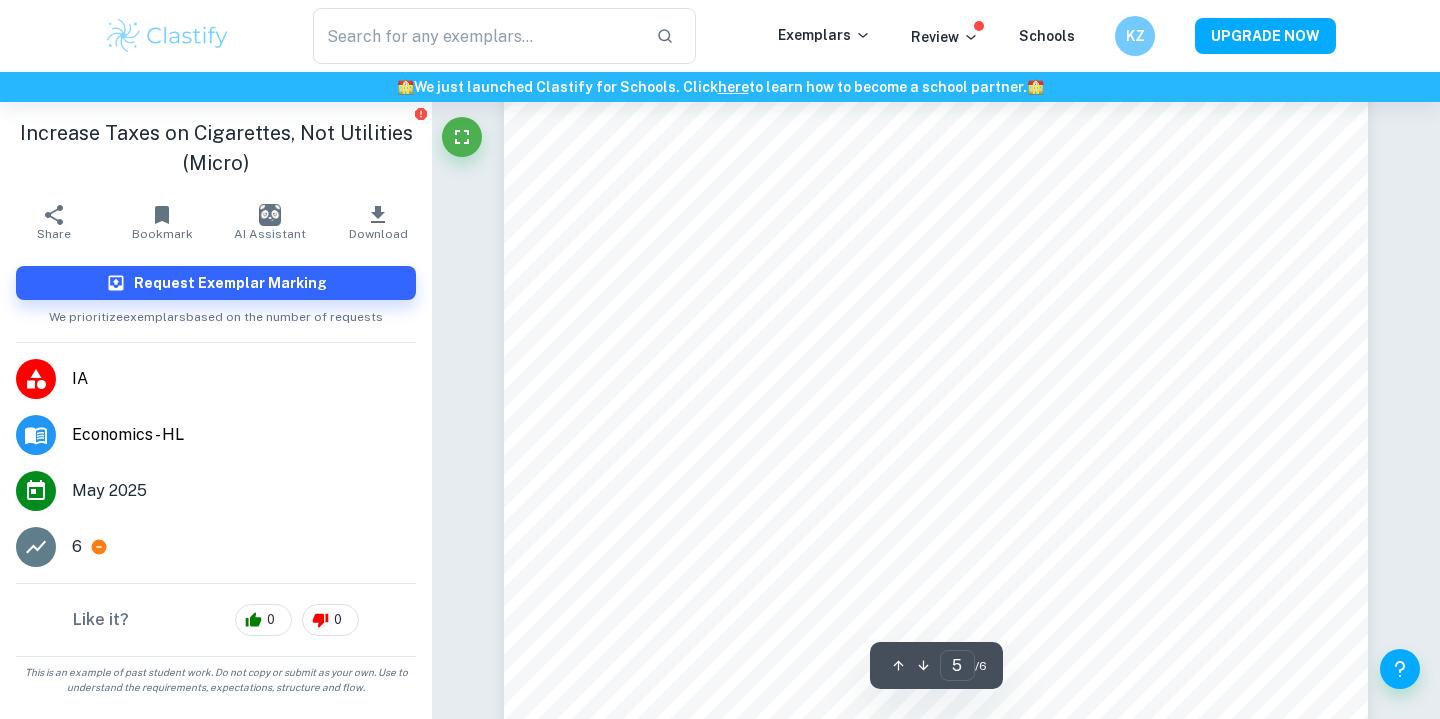 scroll, scrollTop: 5452, scrollLeft: 0, axis: vertical 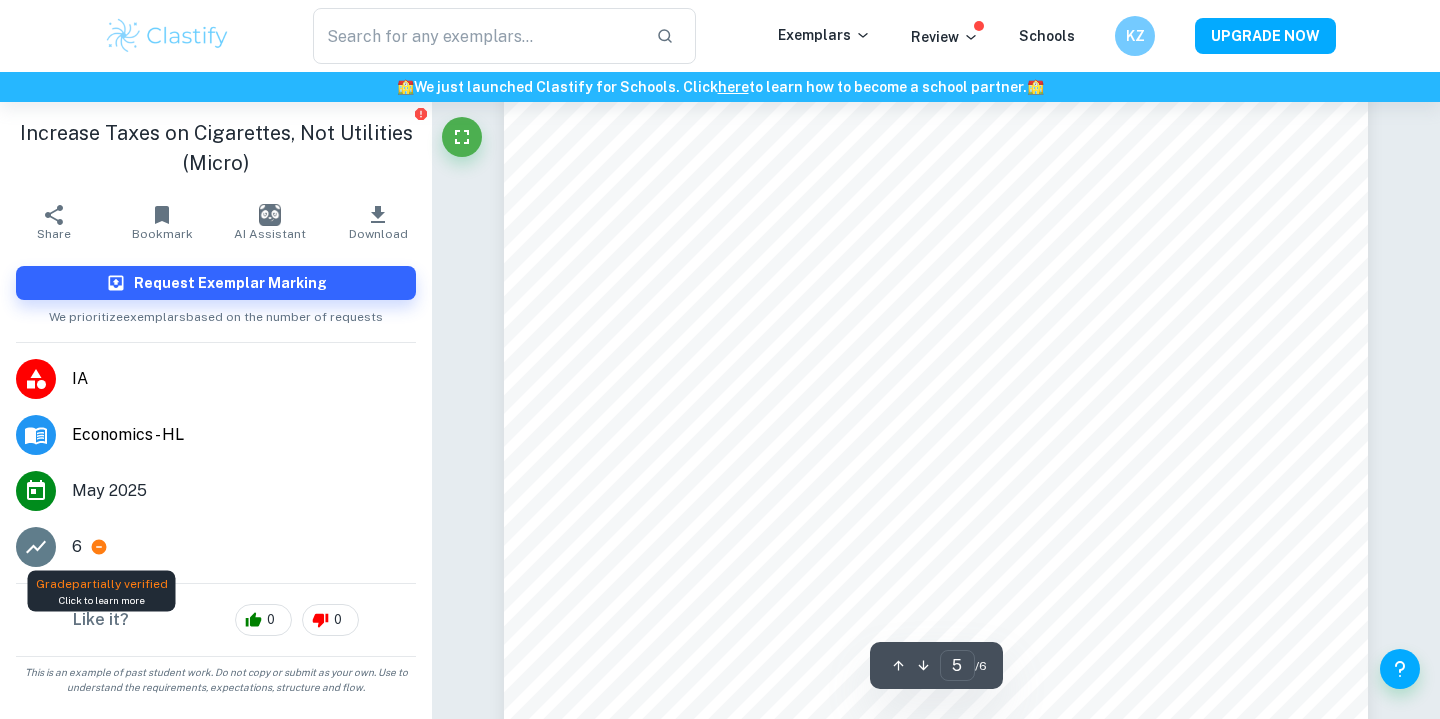click 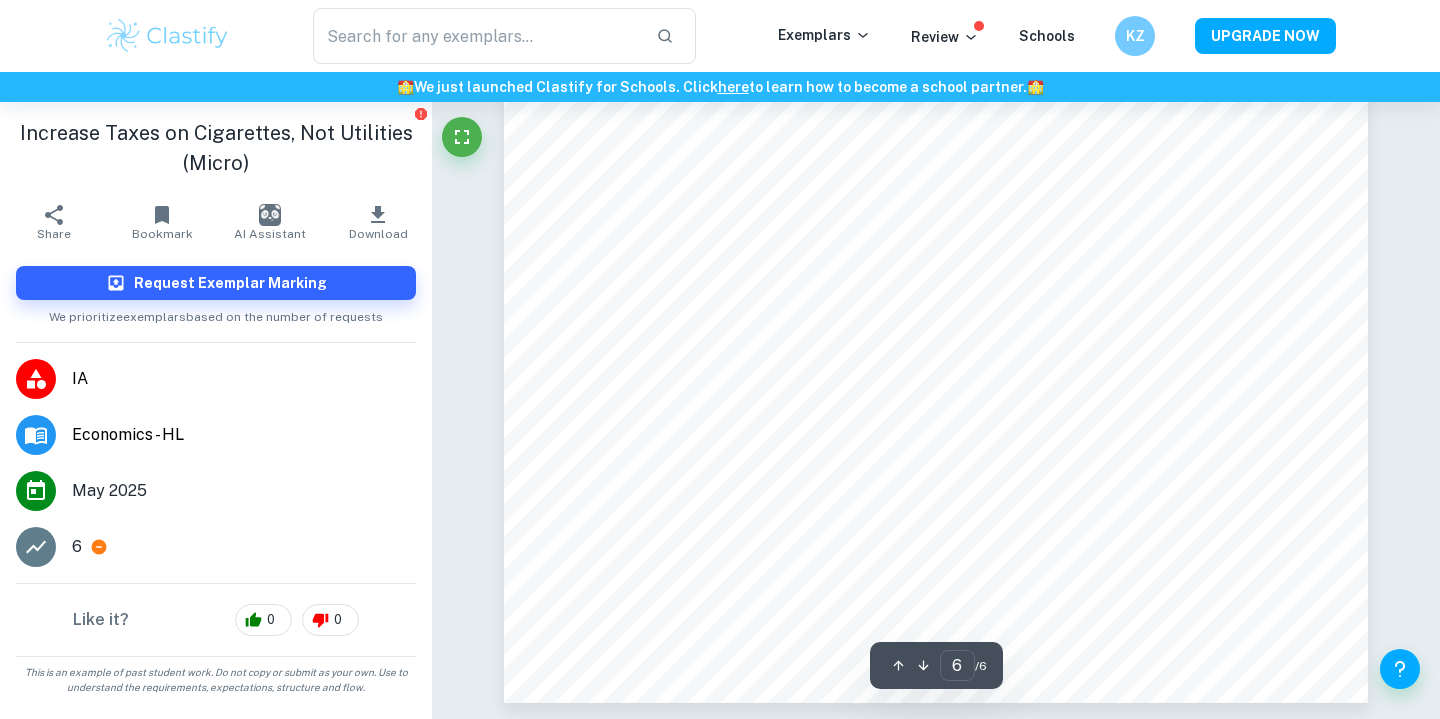 scroll, scrollTop: 6876, scrollLeft: 0, axis: vertical 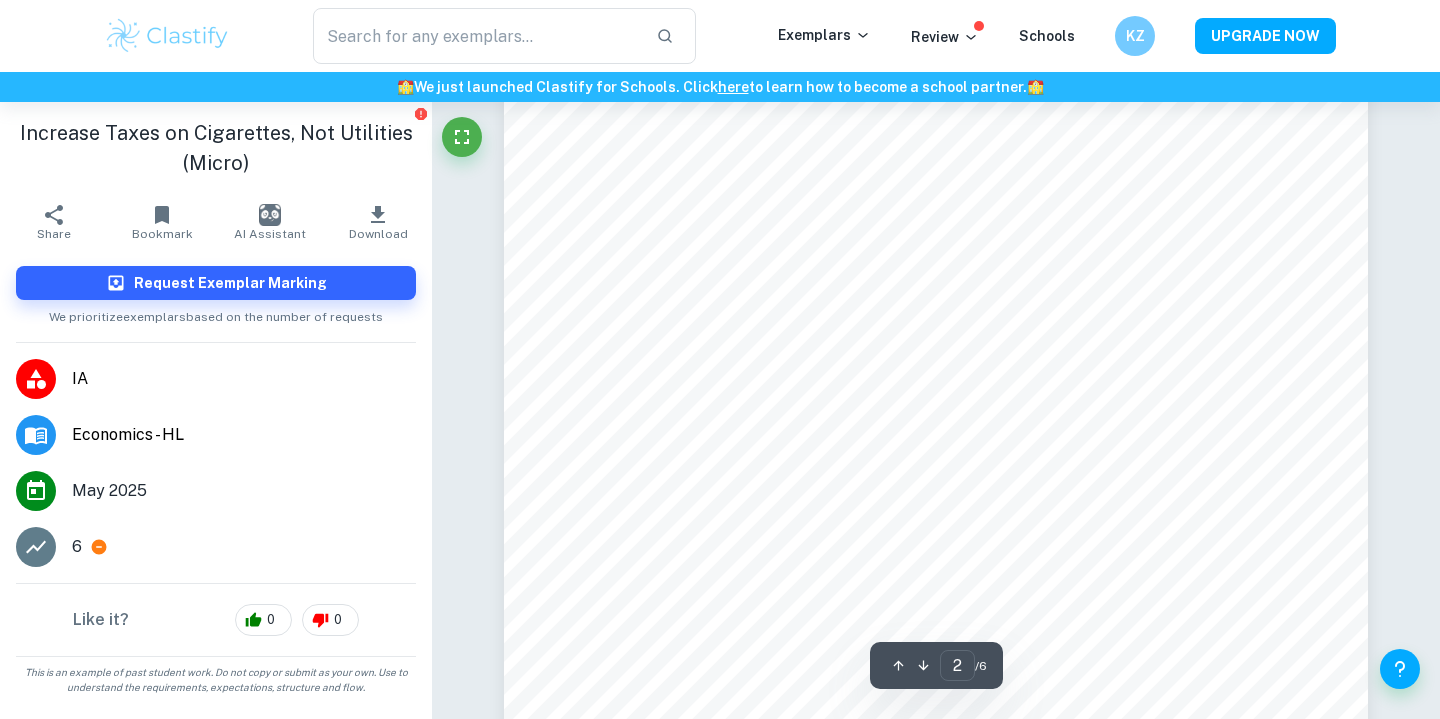type on "1" 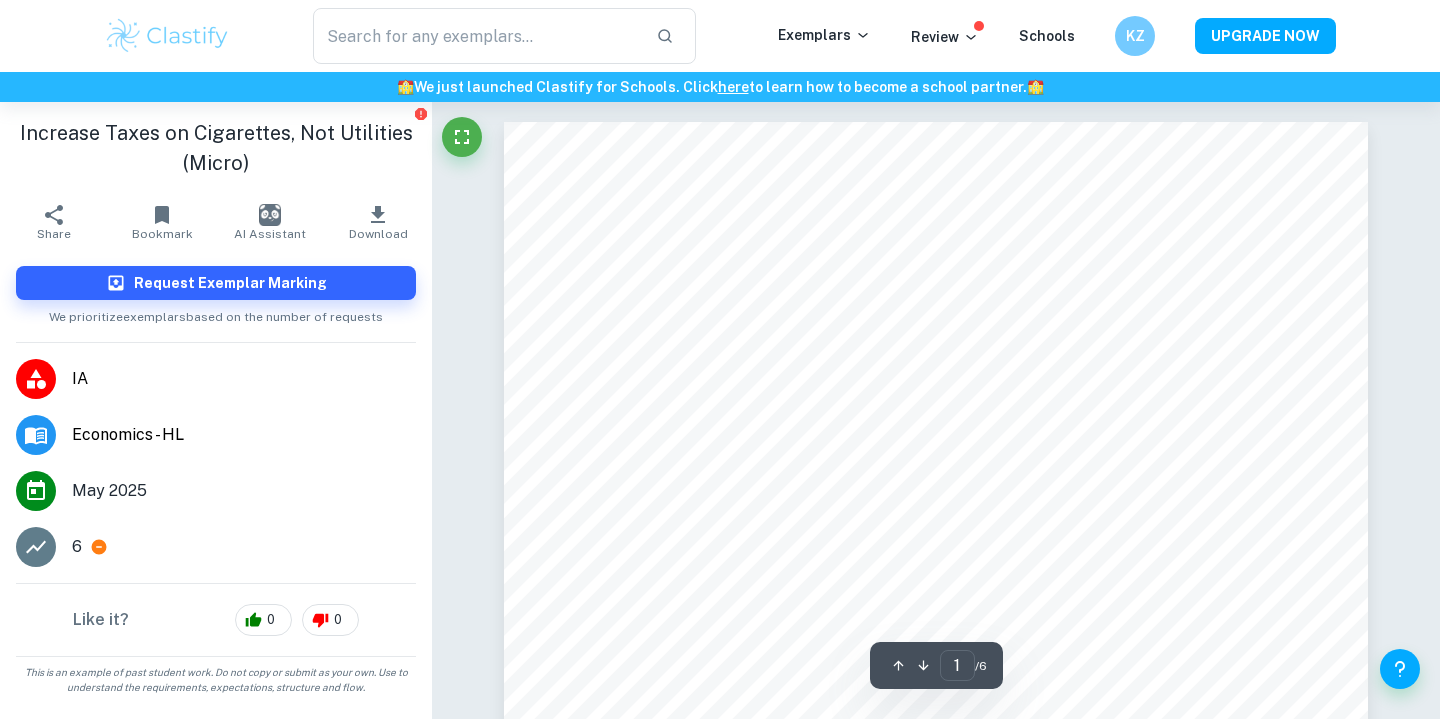 scroll, scrollTop: 6, scrollLeft: 0, axis: vertical 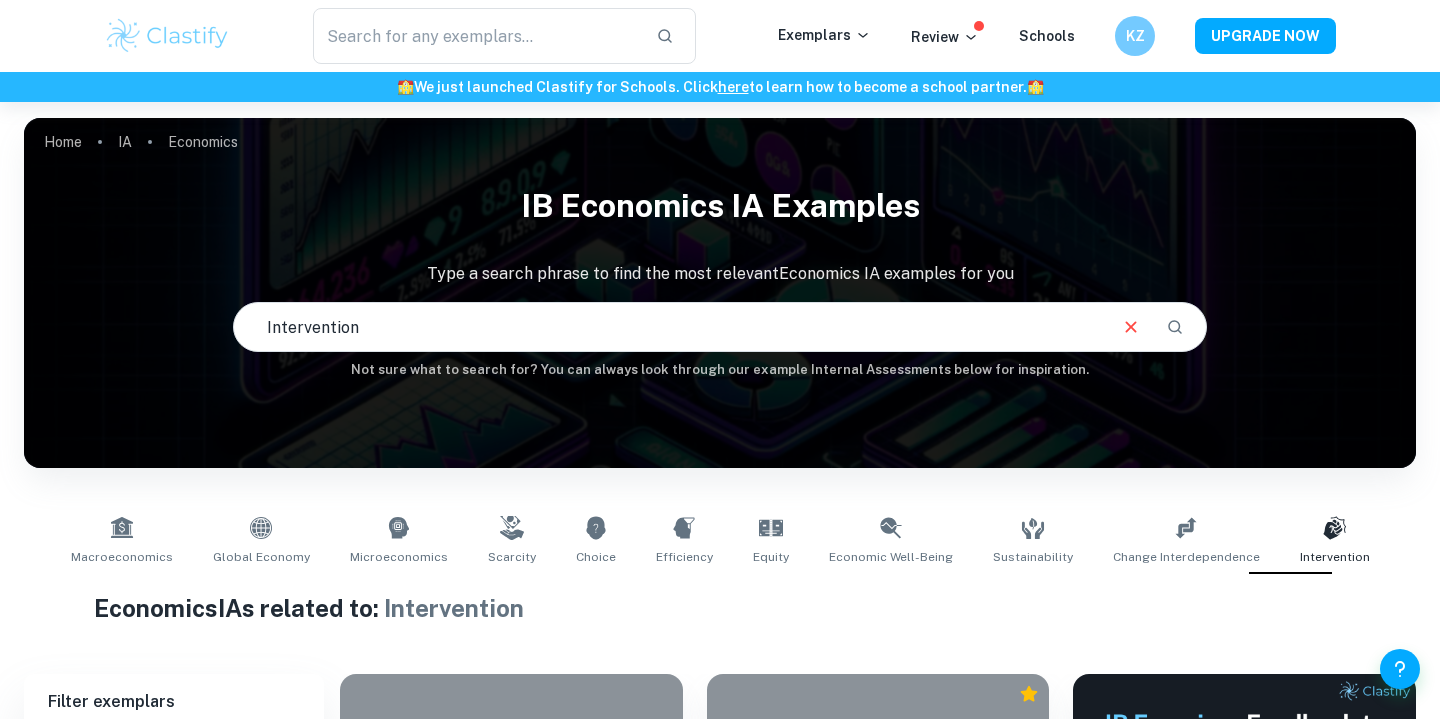 click on "Not sure what to search for? You can always look through our example Internal Assessments below for inspiration." at bounding box center [720, 370] 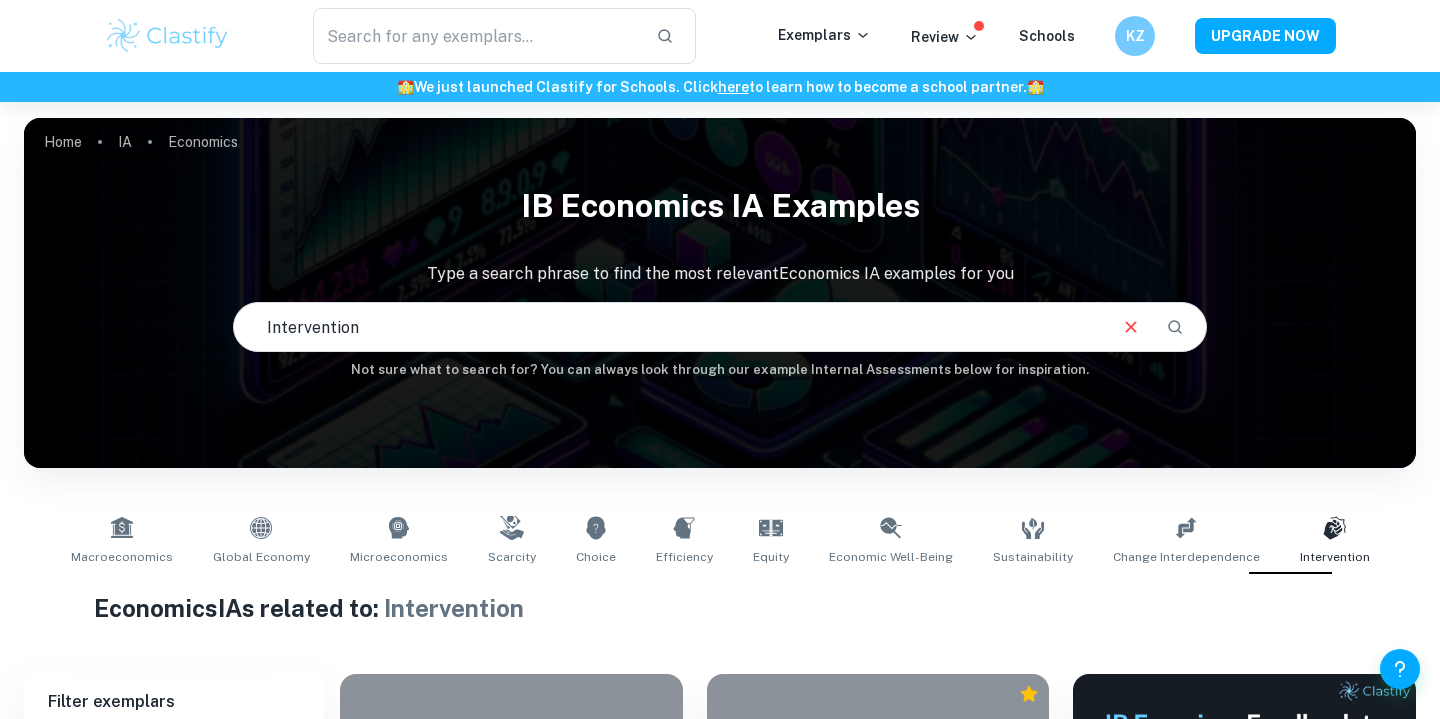 click on "Intervention" at bounding box center (669, 327) 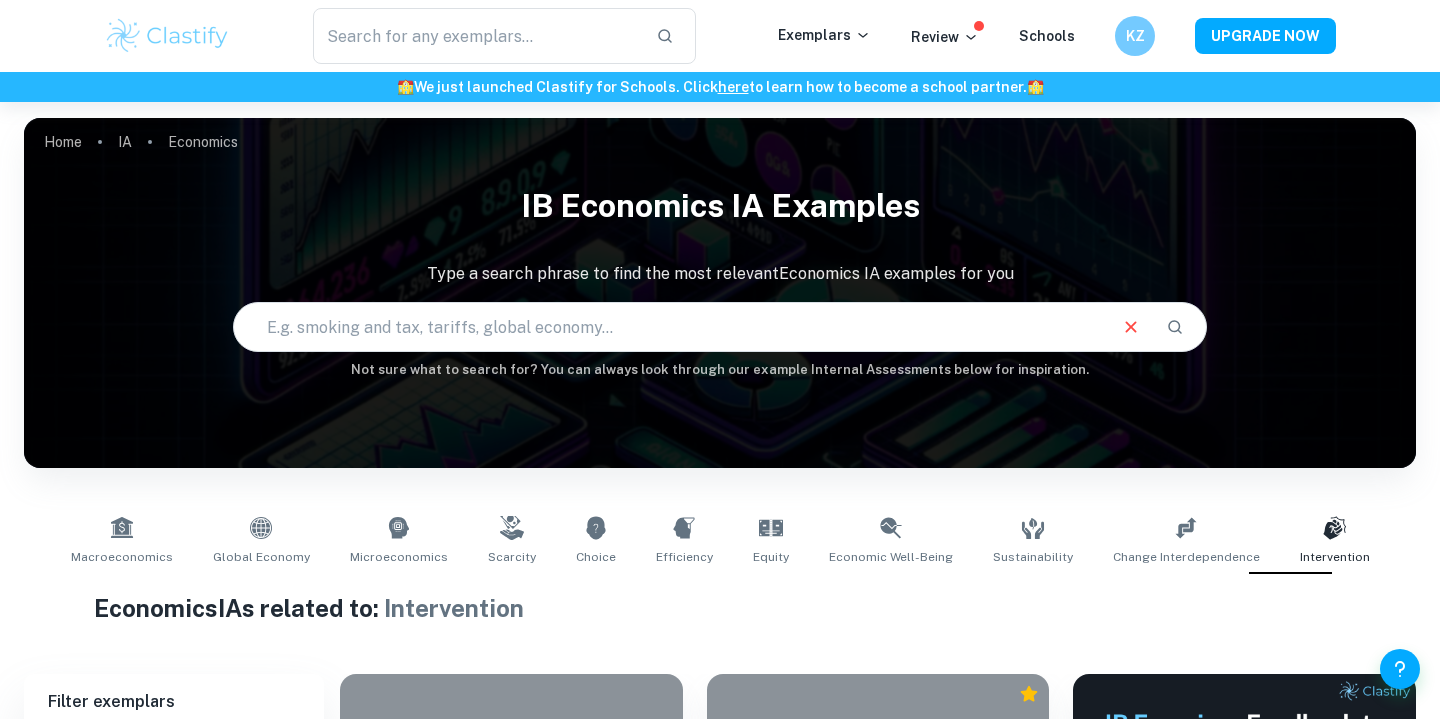 type on "r" 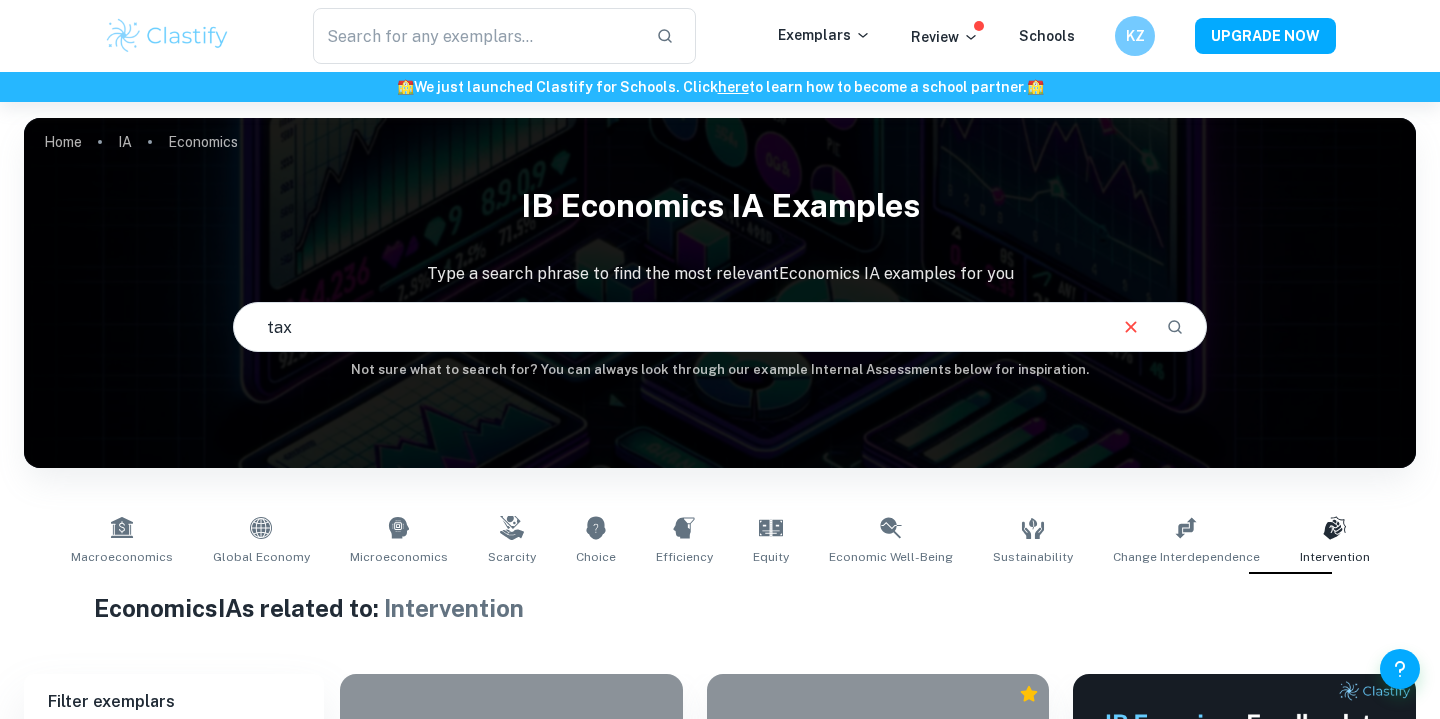 type on "tax" 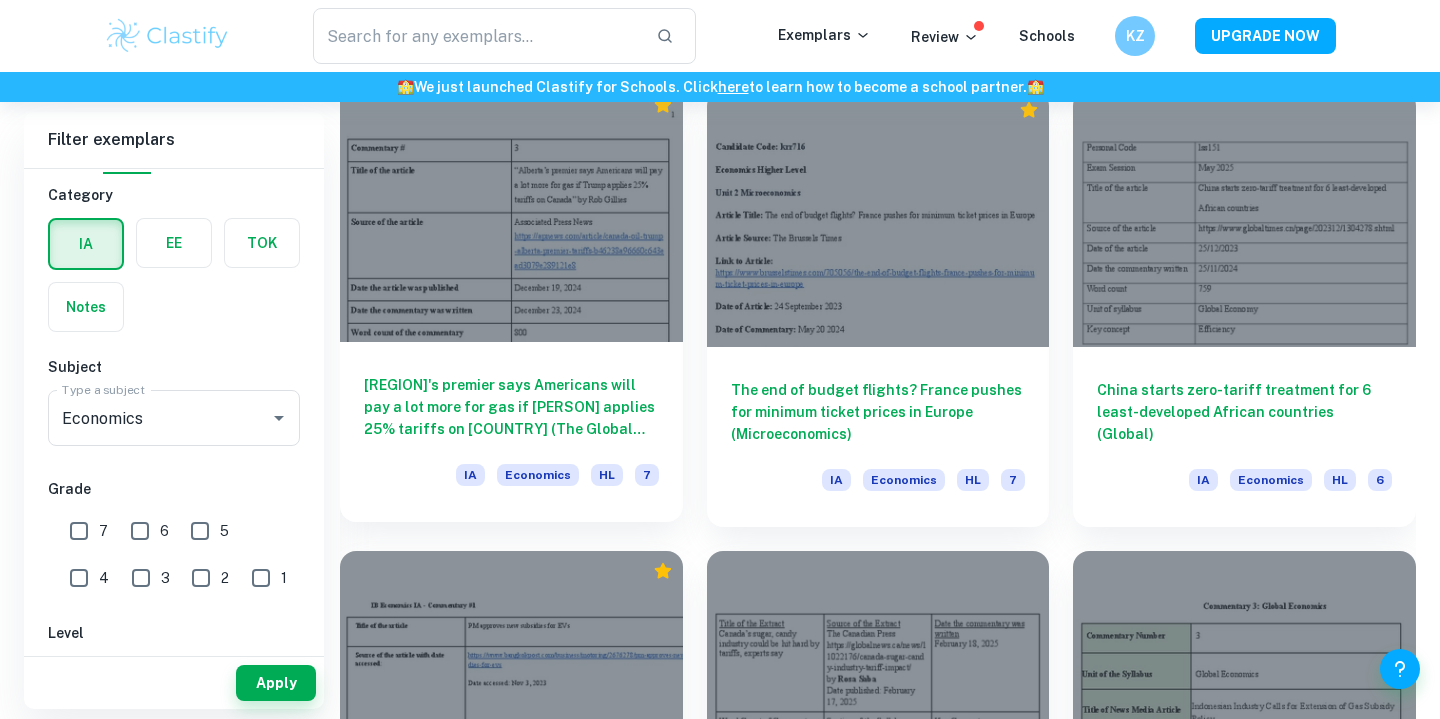 scroll, scrollTop: 4741, scrollLeft: 0, axis: vertical 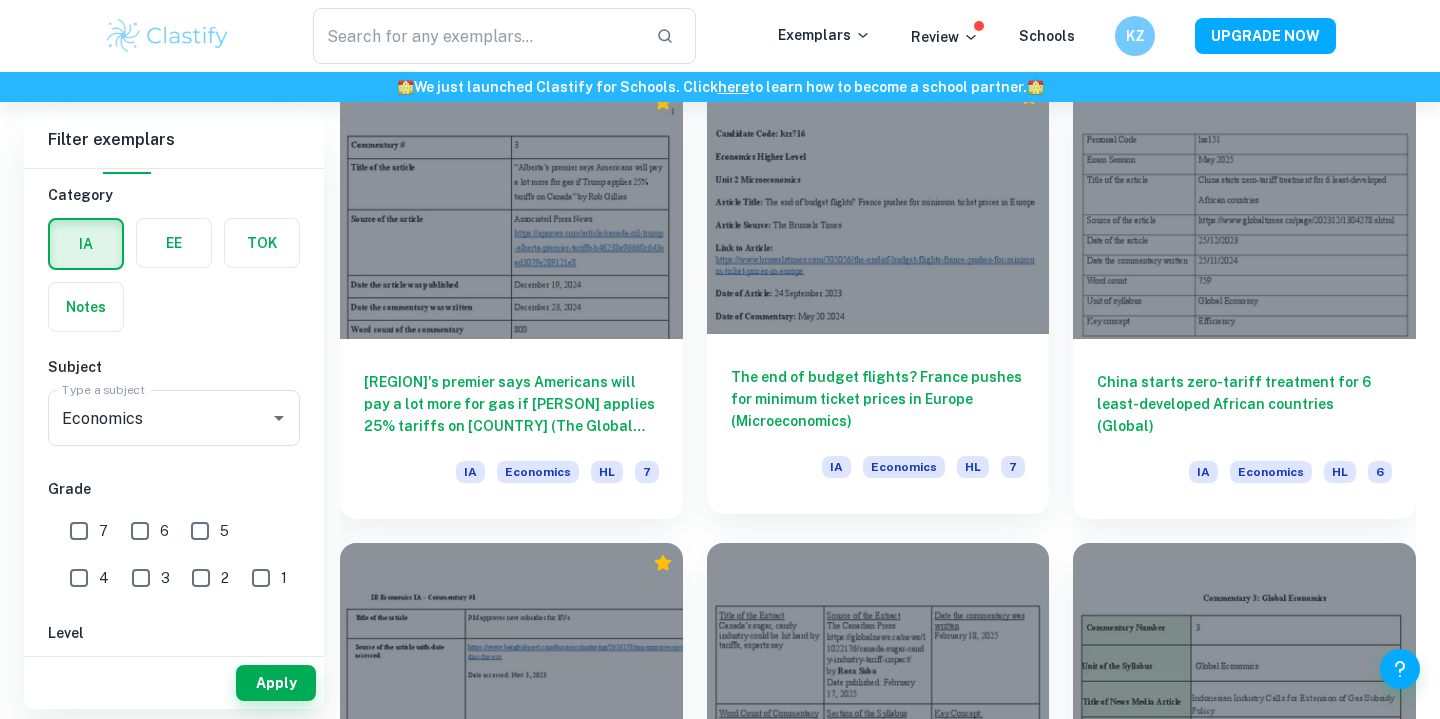 click at bounding box center [878, 205] 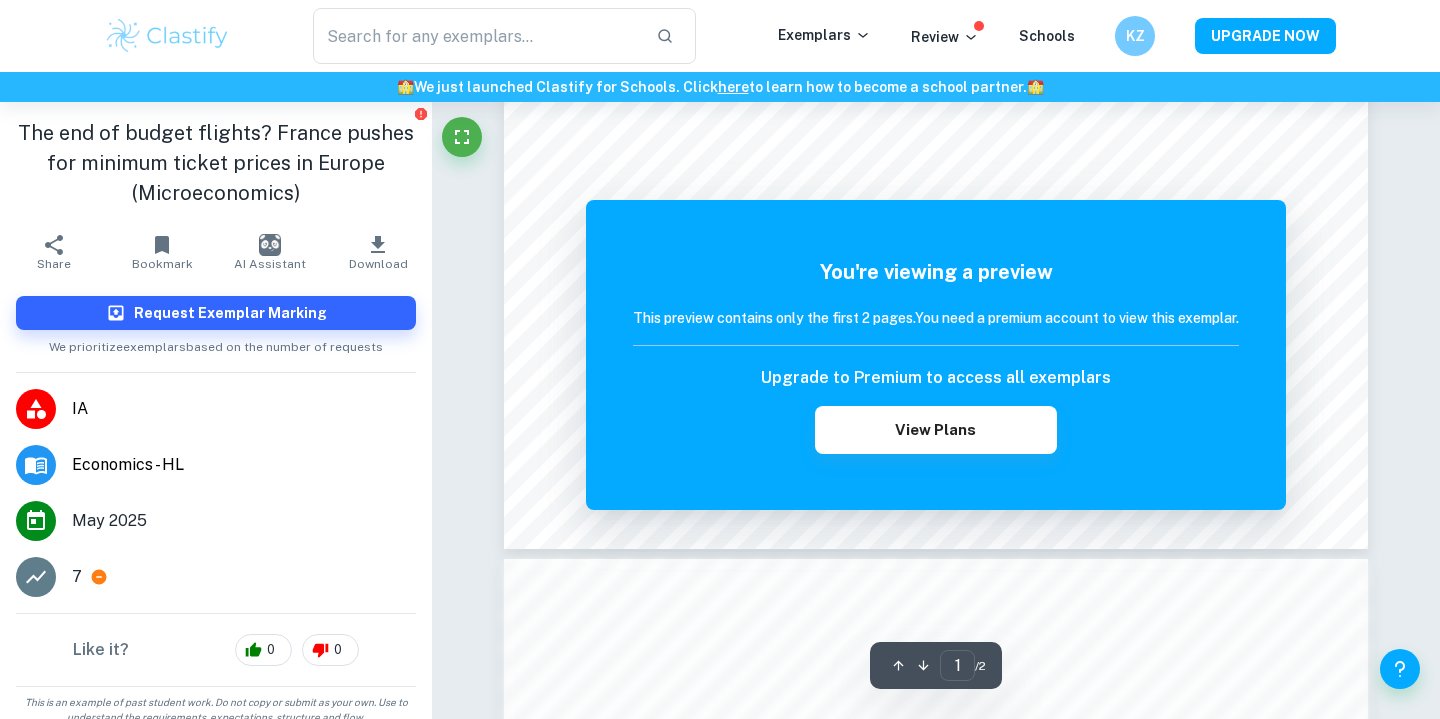 scroll, scrollTop: 934, scrollLeft: 0, axis: vertical 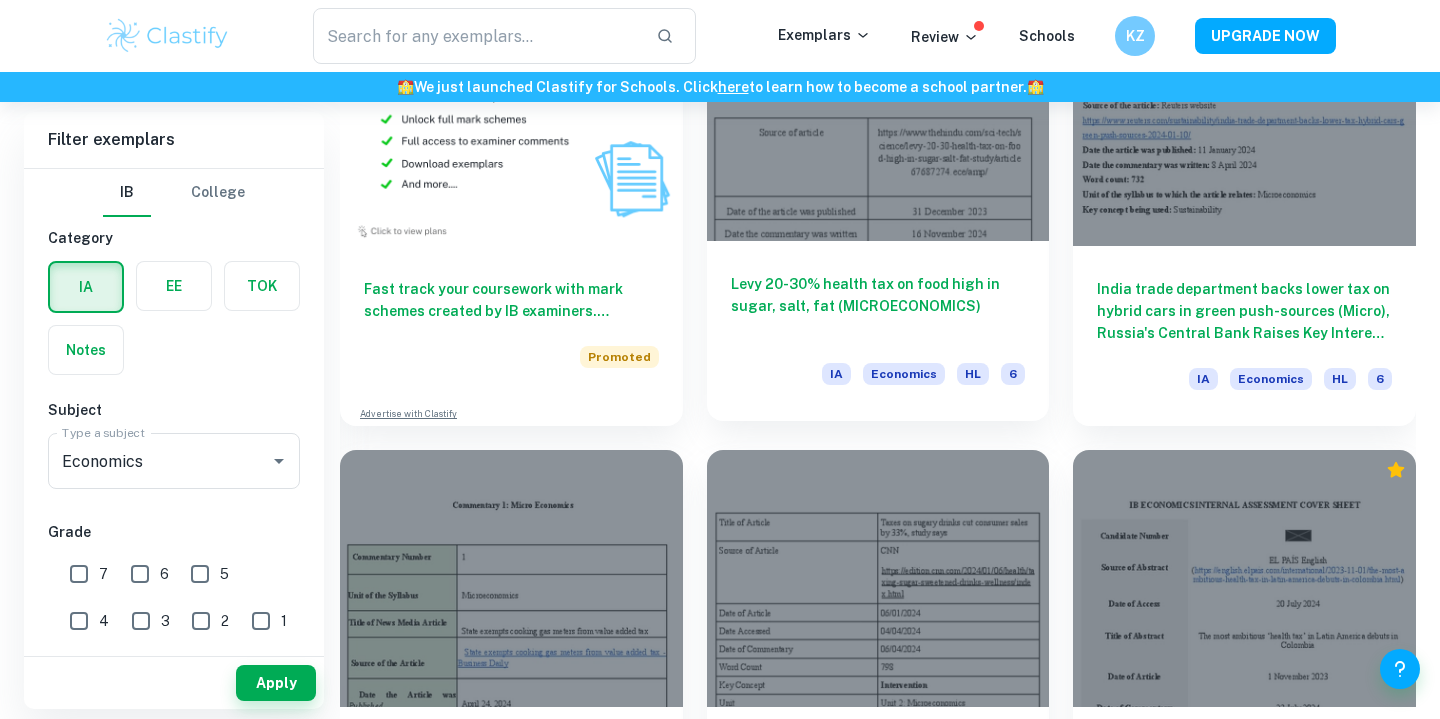 click at bounding box center [878, 112] 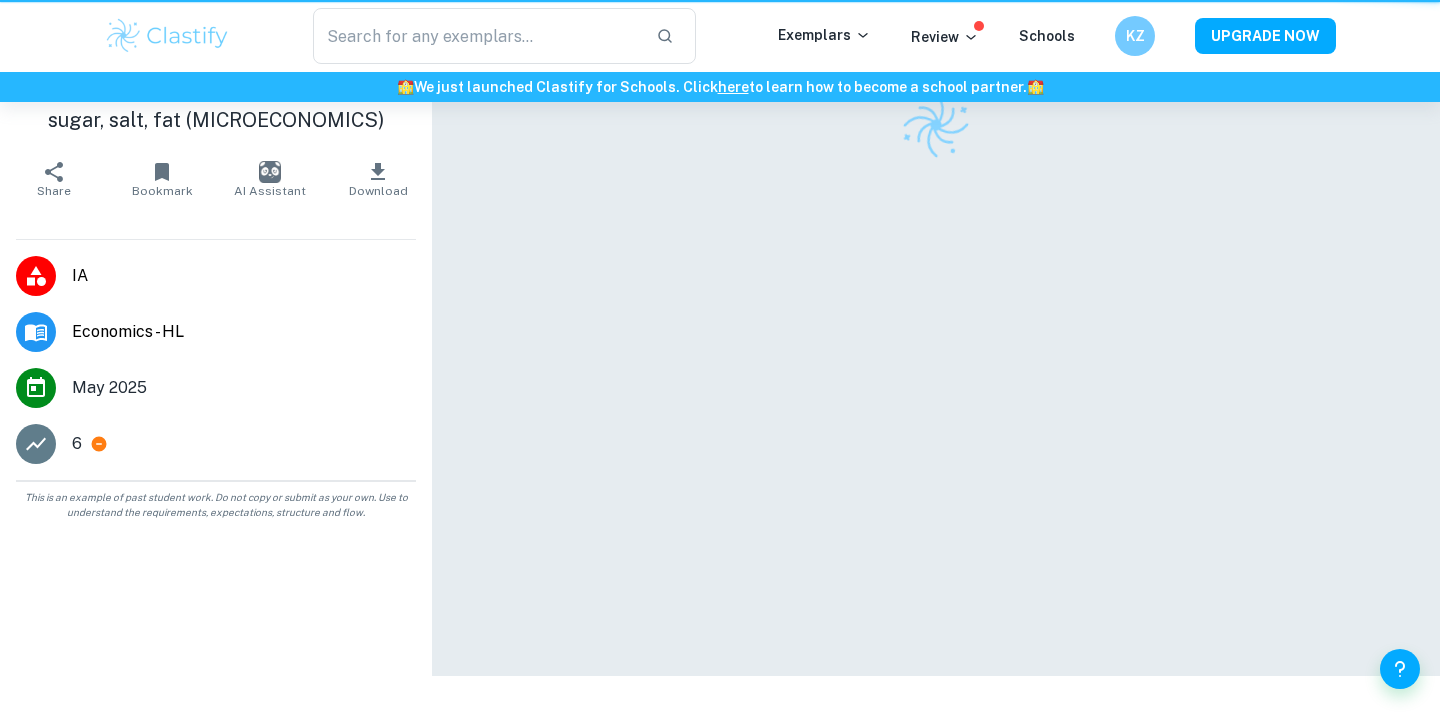 scroll, scrollTop: 0, scrollLeft: 0, axis: both 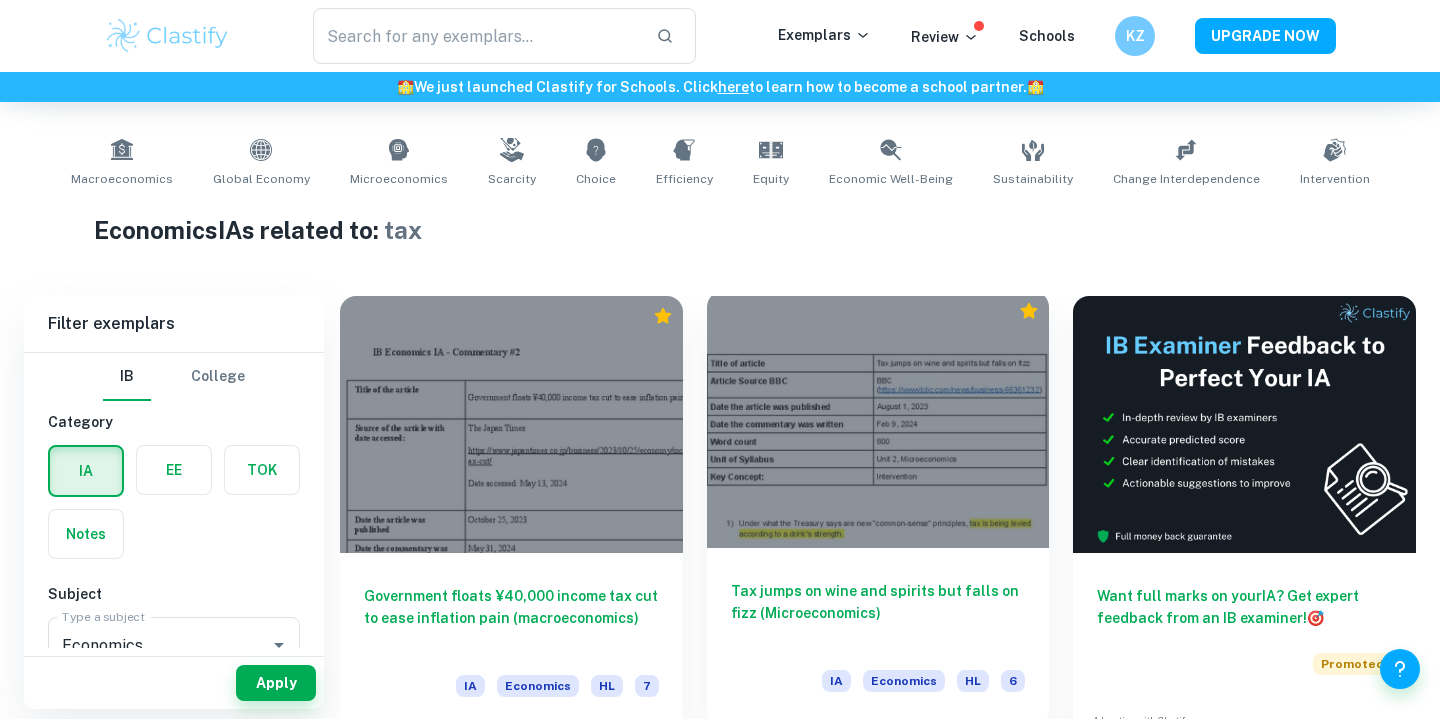 click at bounding box center [878, 419] 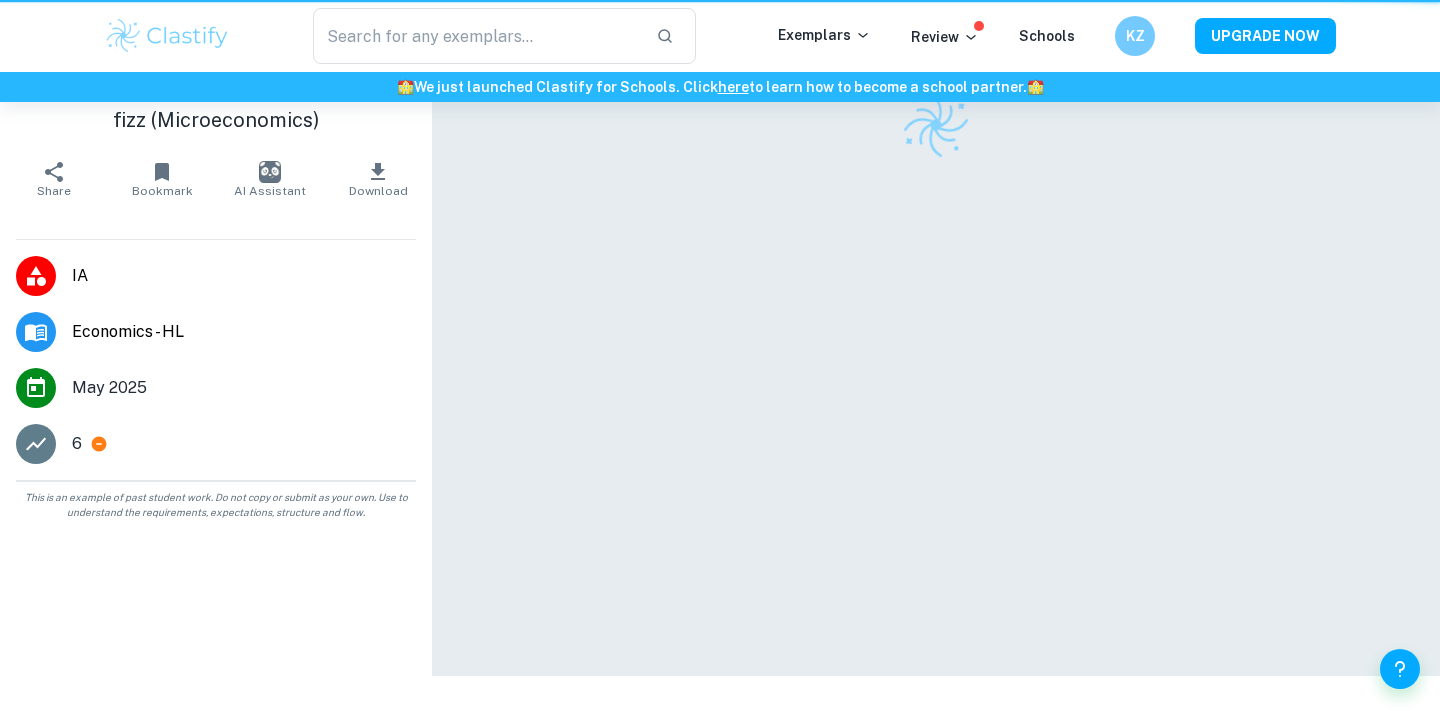 scroll, scrollTop: 0, scrollLeft: 0, axis: both 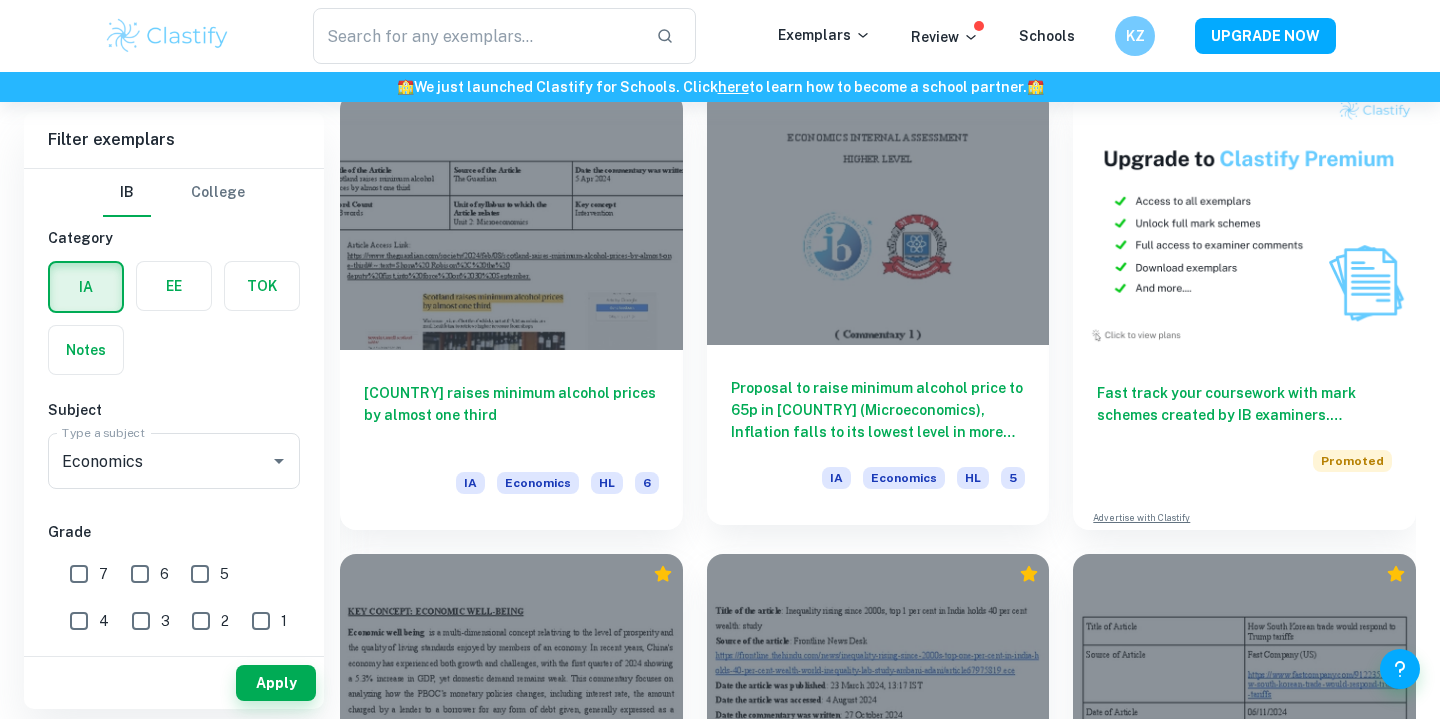 click at bounding box center [878, 216] 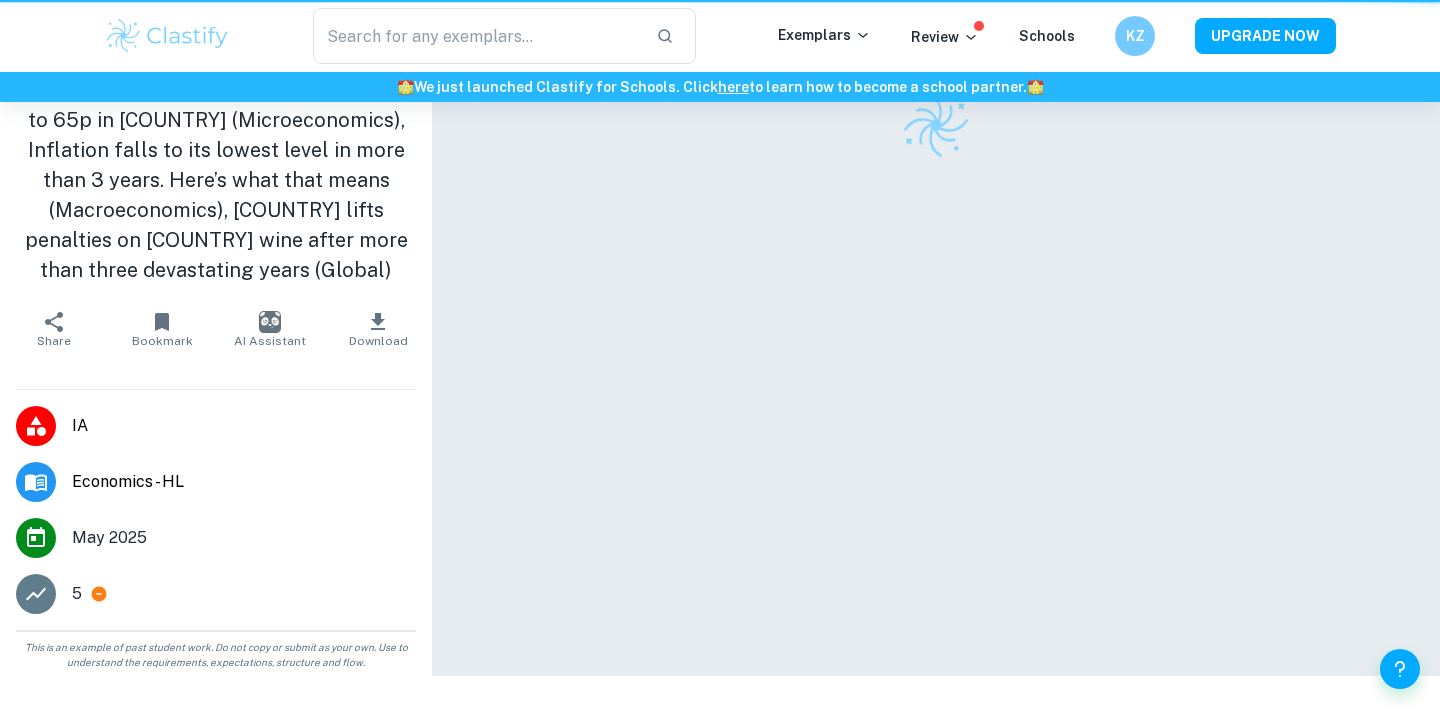 scroll, scrollTop: 0, scrollLeft: 0, axis: both 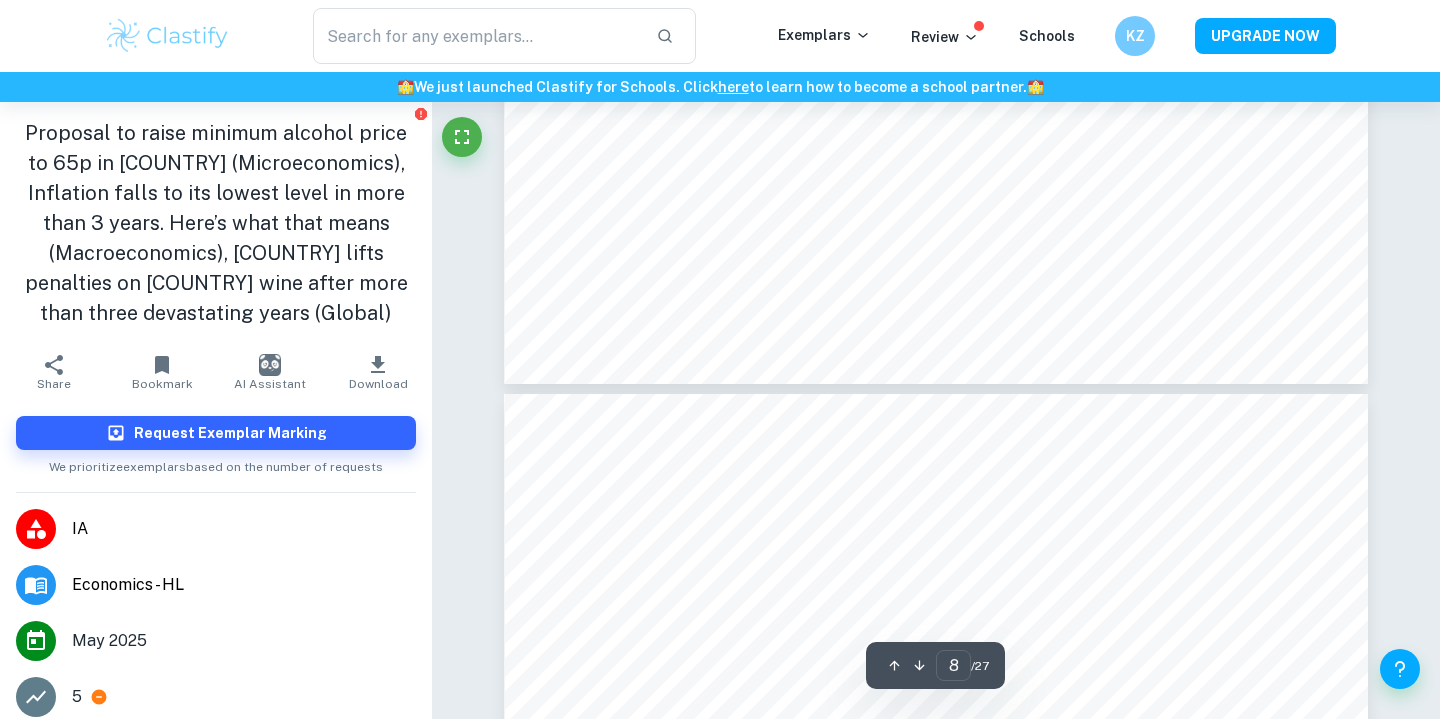 type on "7" 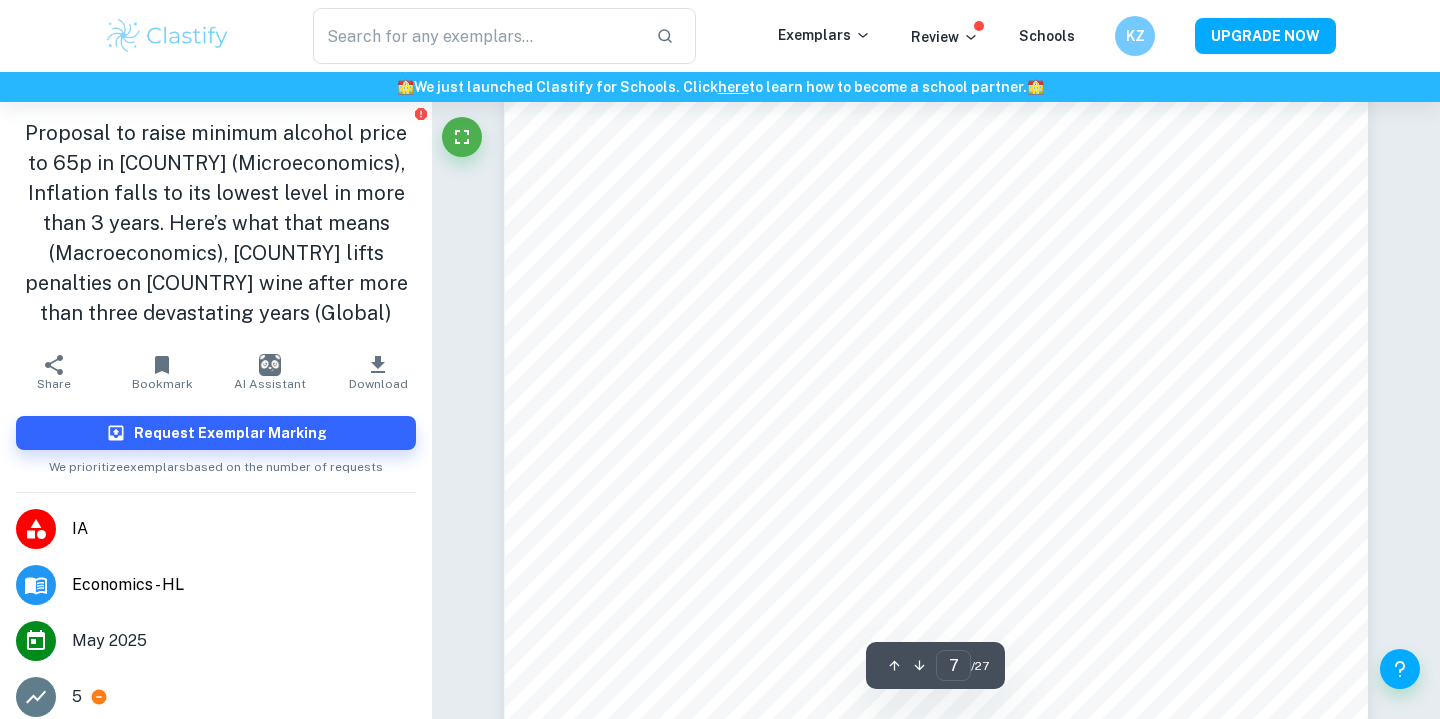 scroll, scrollTop: 8223, scrollLeft: 0, axis: vertical 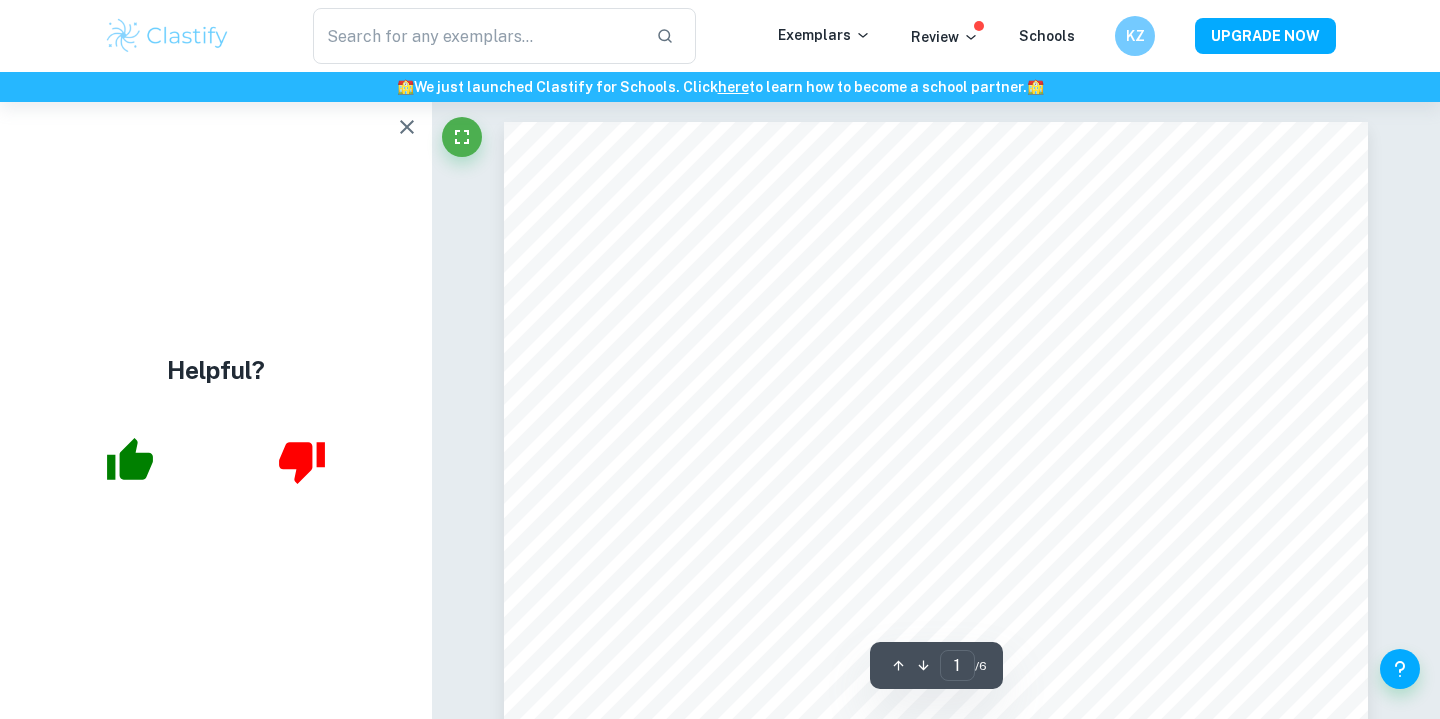 click 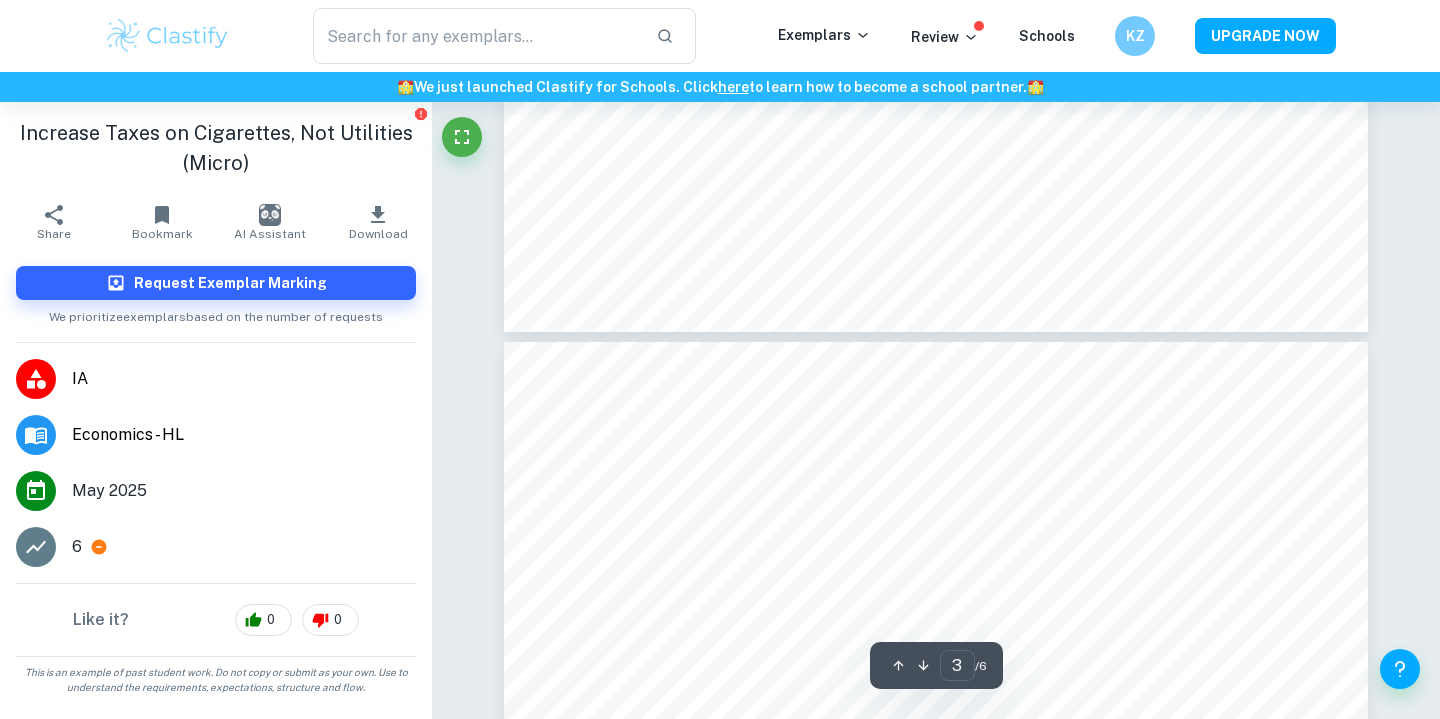 scroll, scrollTop: 2742, scrollLeft: 0, axis: vertical 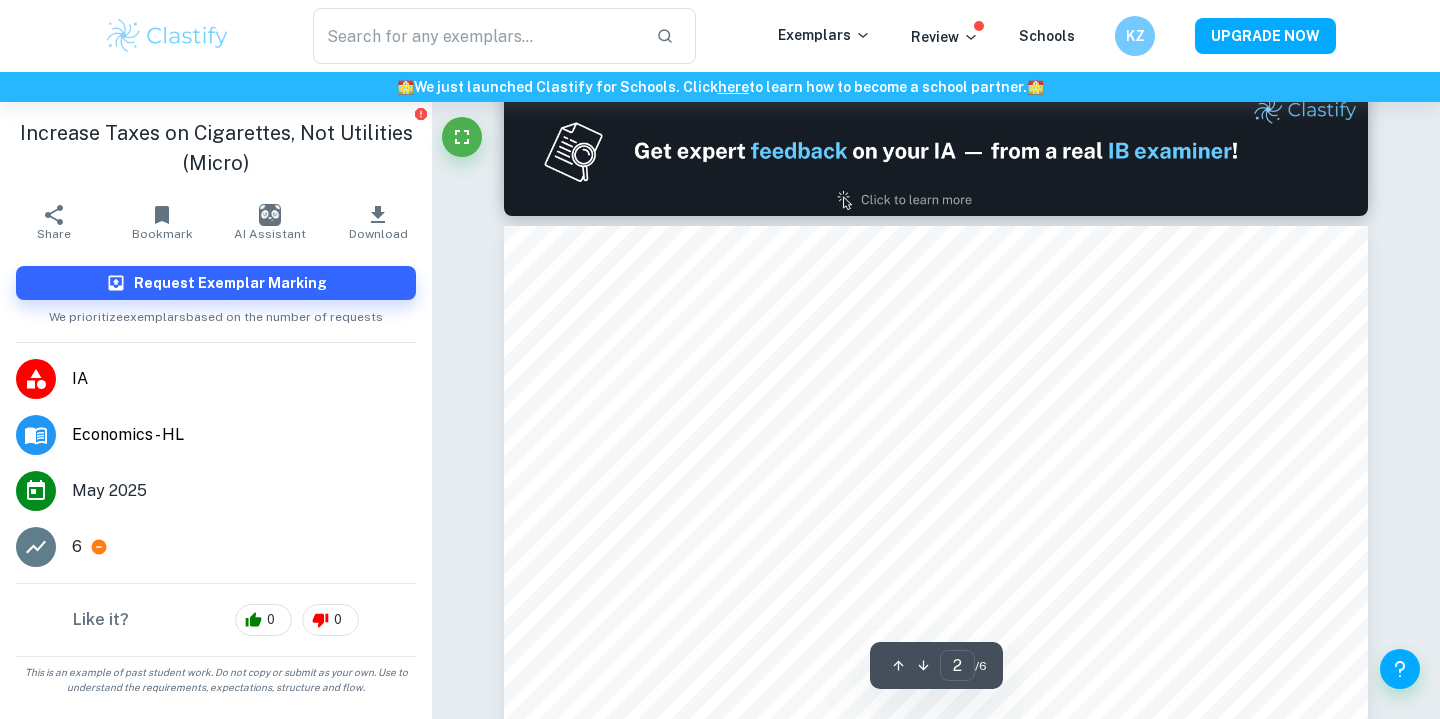 type on "1" 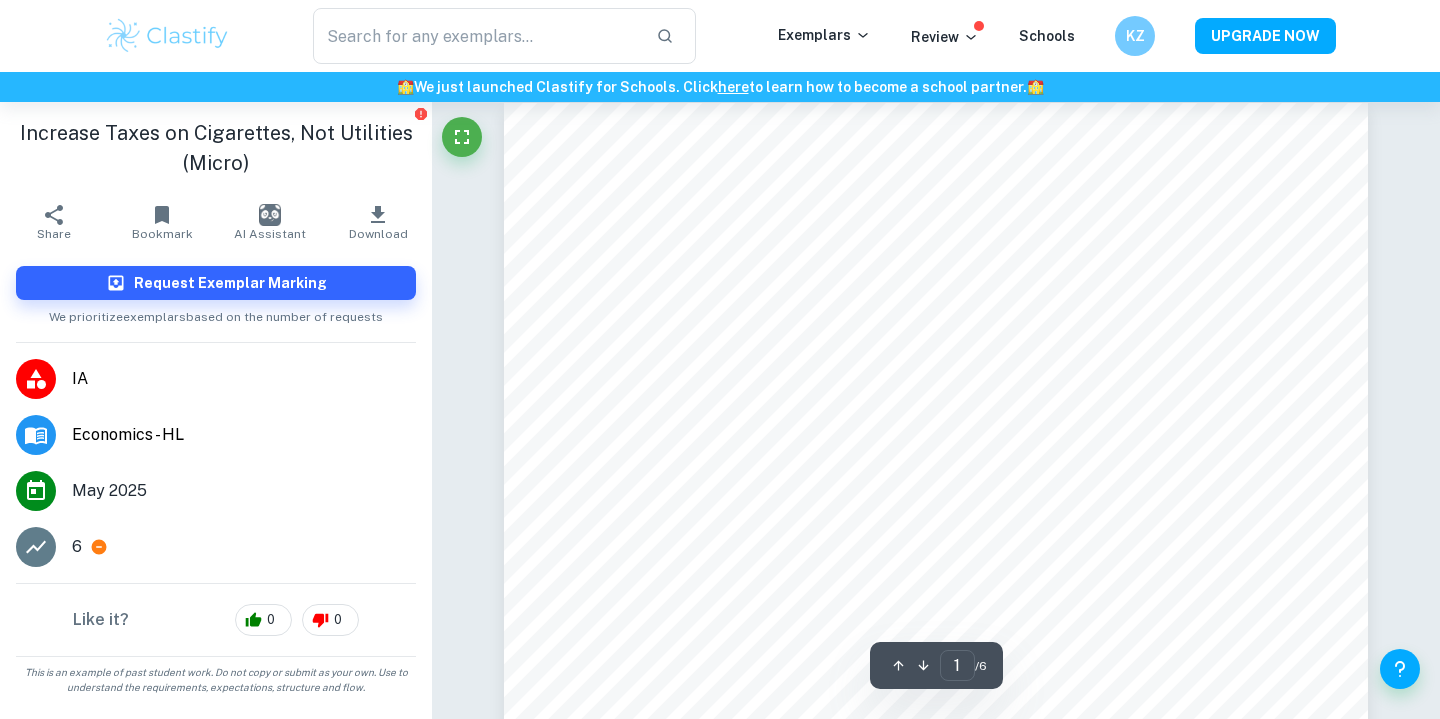 scroll, scrollTop: 21, scrollLeft: 0, axis: vertical 